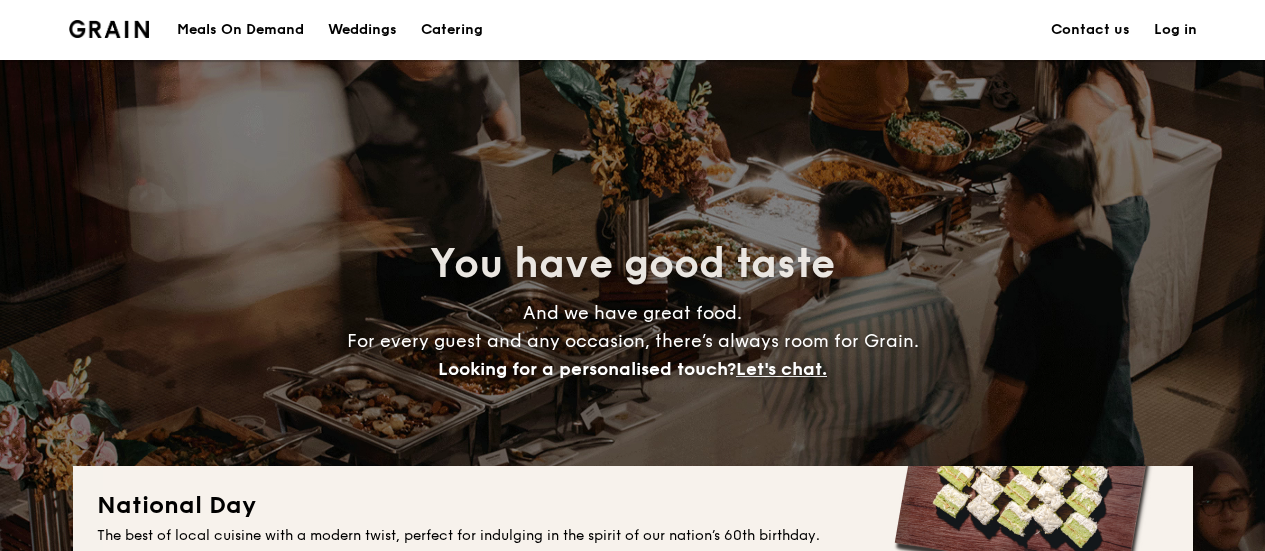 scroll, scrollTop: 500, scrollLeft: 0, axis: vertical 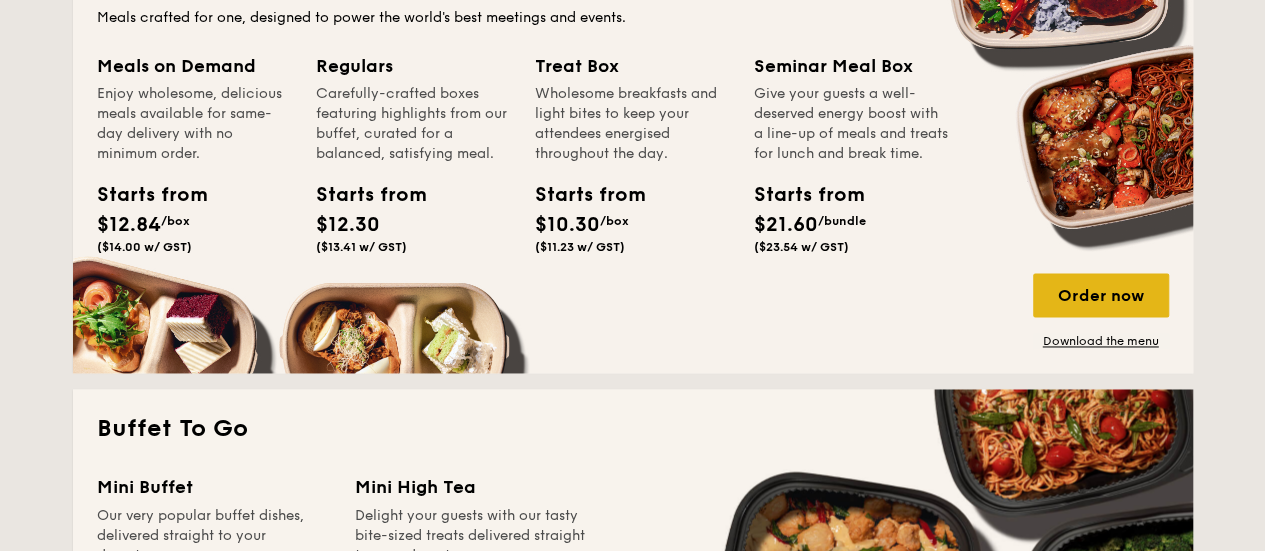 click on "Order now" at bounding box center (1101, 295) 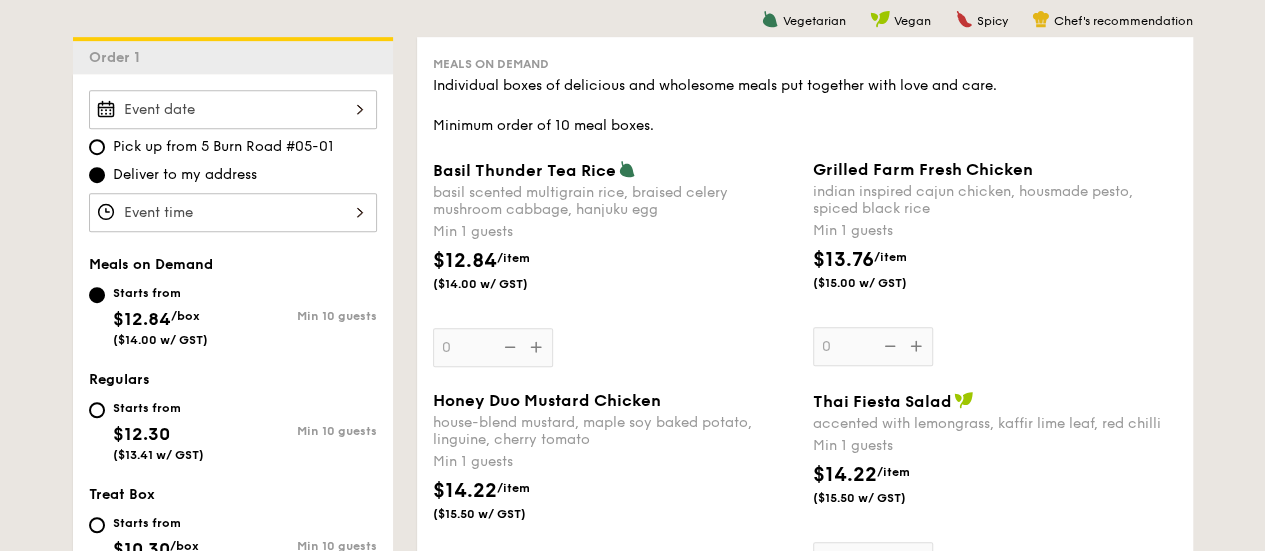 scroll, scrollTop: 500, scrollLeft: 0, axis: vertical 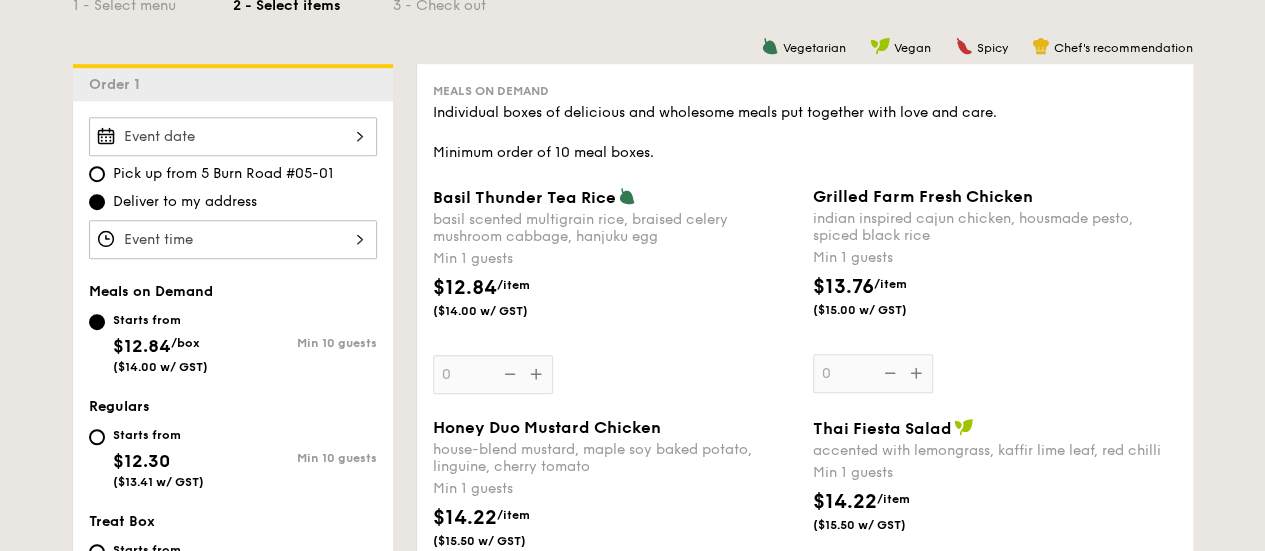 click on "Grilled Farm Fresh Chicken indian inspired cajun chicken, housmade pesto, spiced black rice
Min 1 guests
$13.76
/item
($15.00 w/ GST)
0" at bounding box center (995, 290) 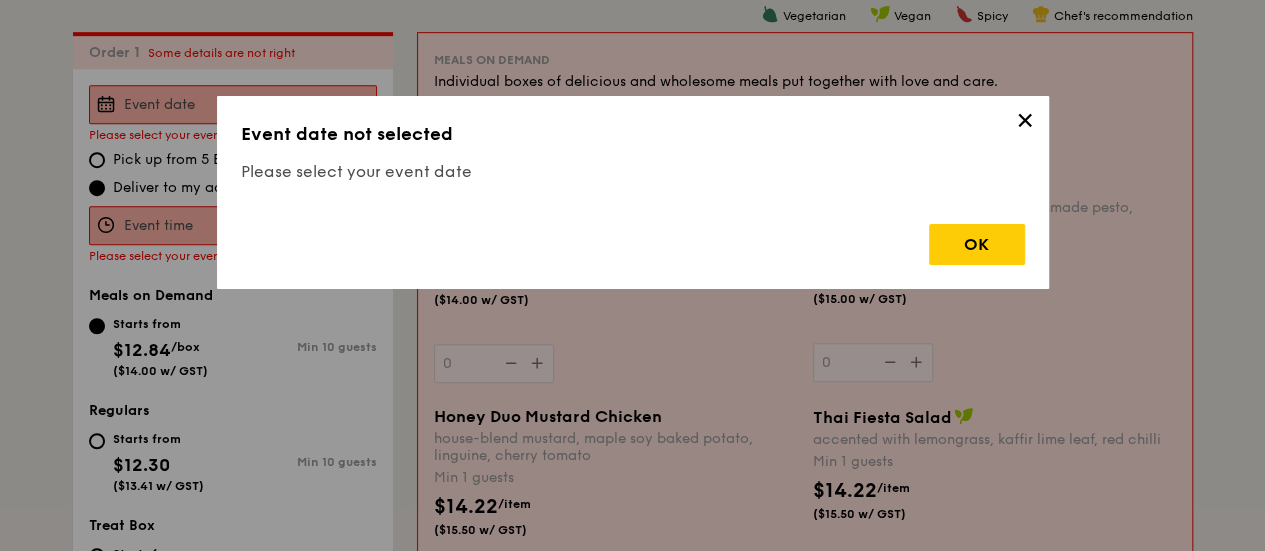 scroll, scrollTop: 534, scrollLeft: 0, axis: vertical 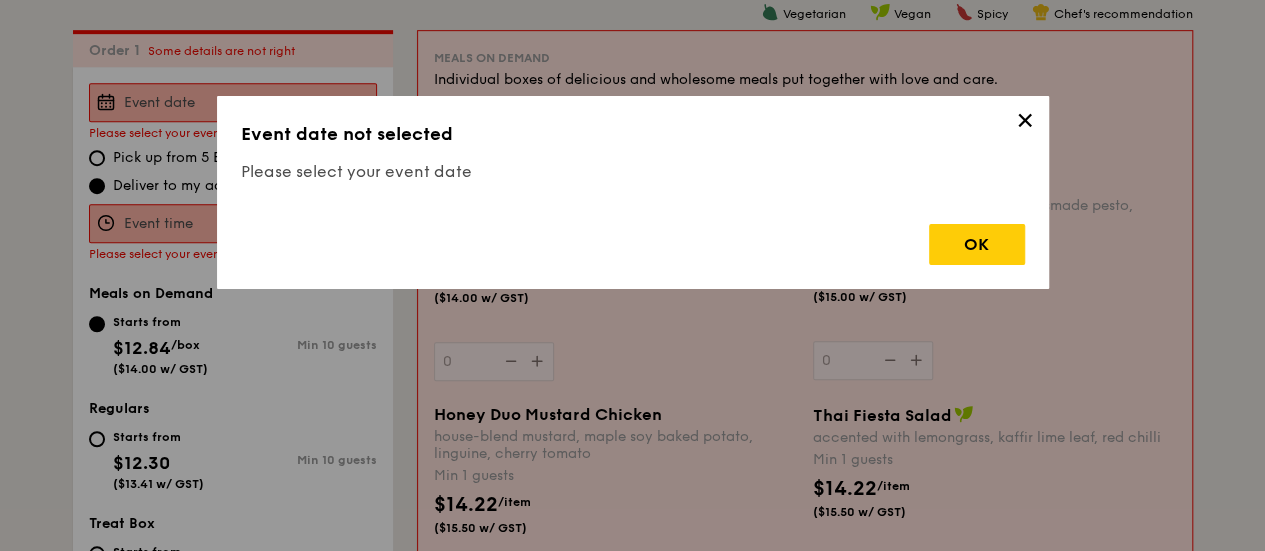 click on "✕" at bounding box center [1025, 124] 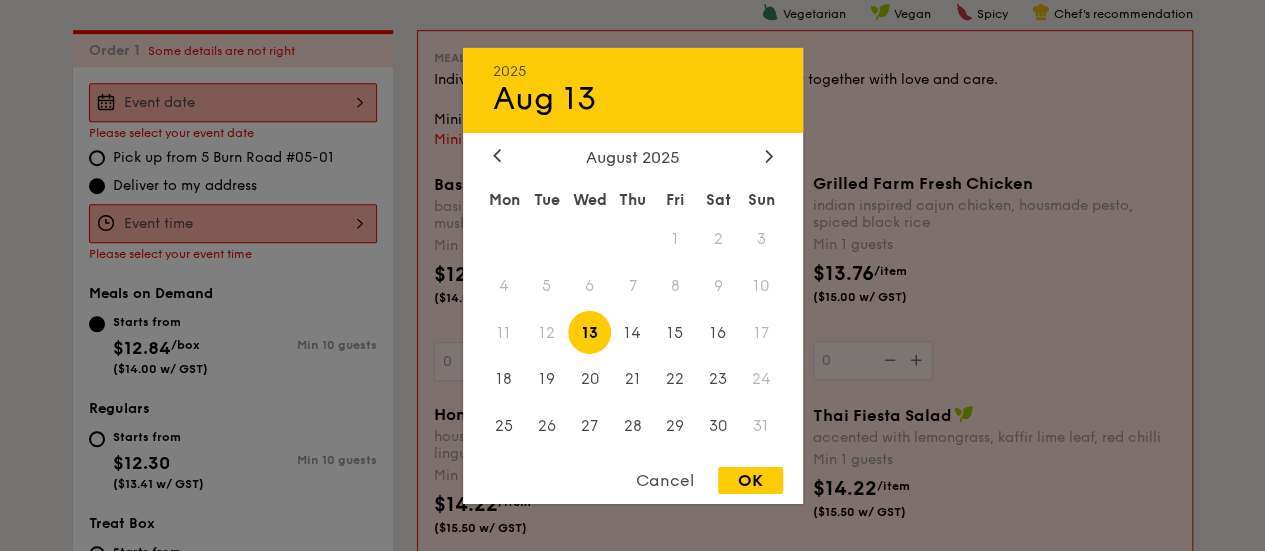 click on "[YEAR] Aug 13 August [YEAR] Mon Tue Wed Thu Fri Sat Sun 1 2 3 4 5 6 7 8 9 10 11 12 13 14 15 16 17 18 19 20 21 22 23 24 25 26 27 28 29 30 31 Cancel OK" at bounding box center [233, 102] 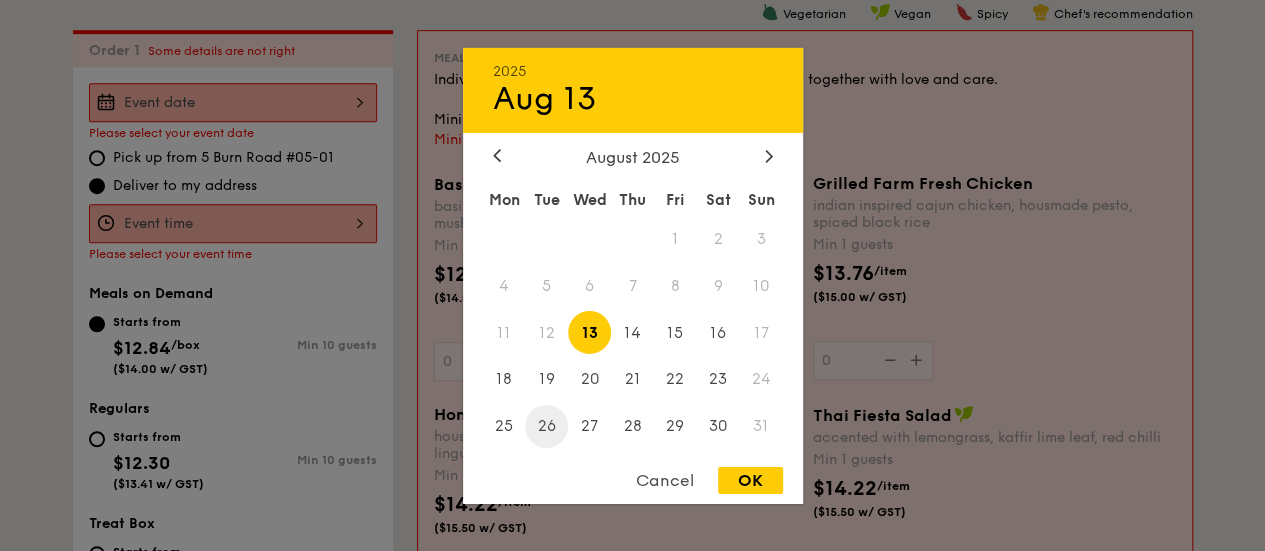 click on "26" at bounding box center [546, 426] 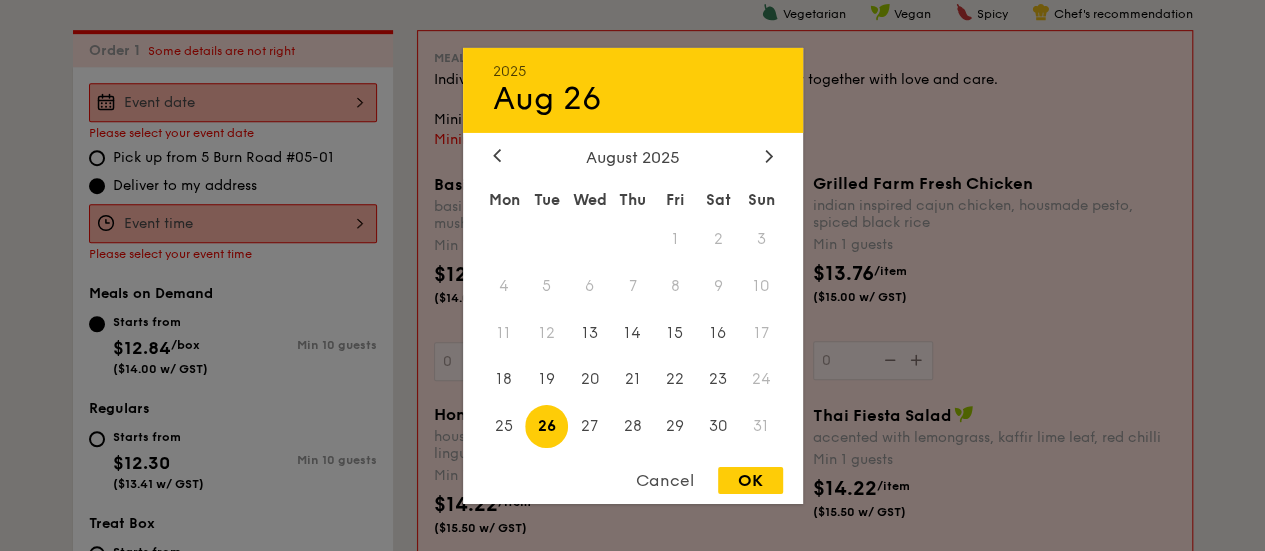 click on "OK" at bounding box center [750, 480] 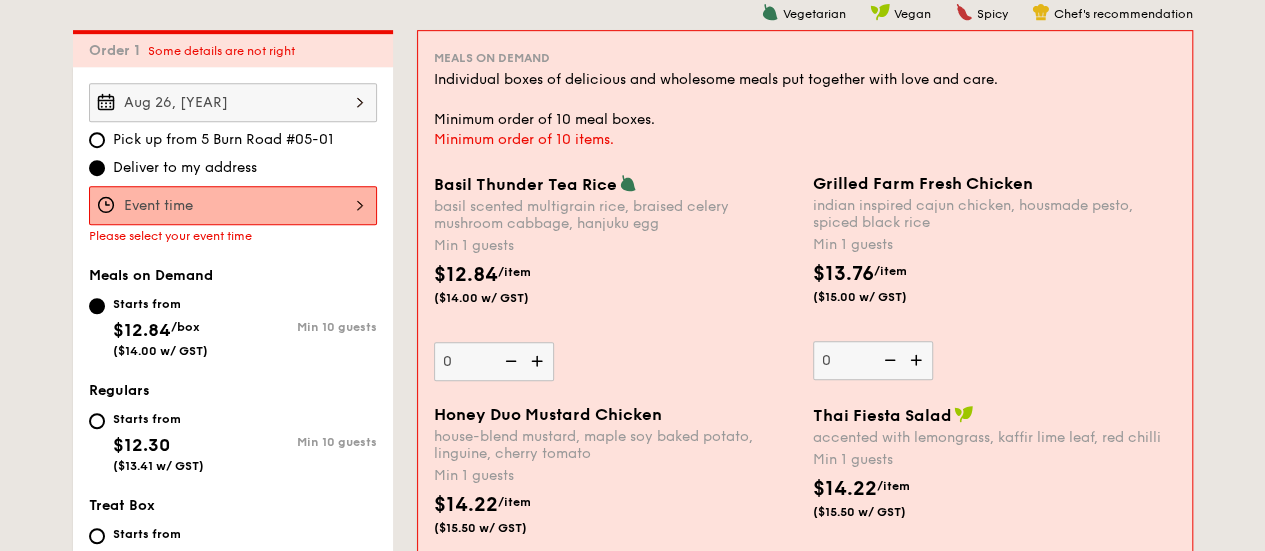 click at bounding box center [233, 205] 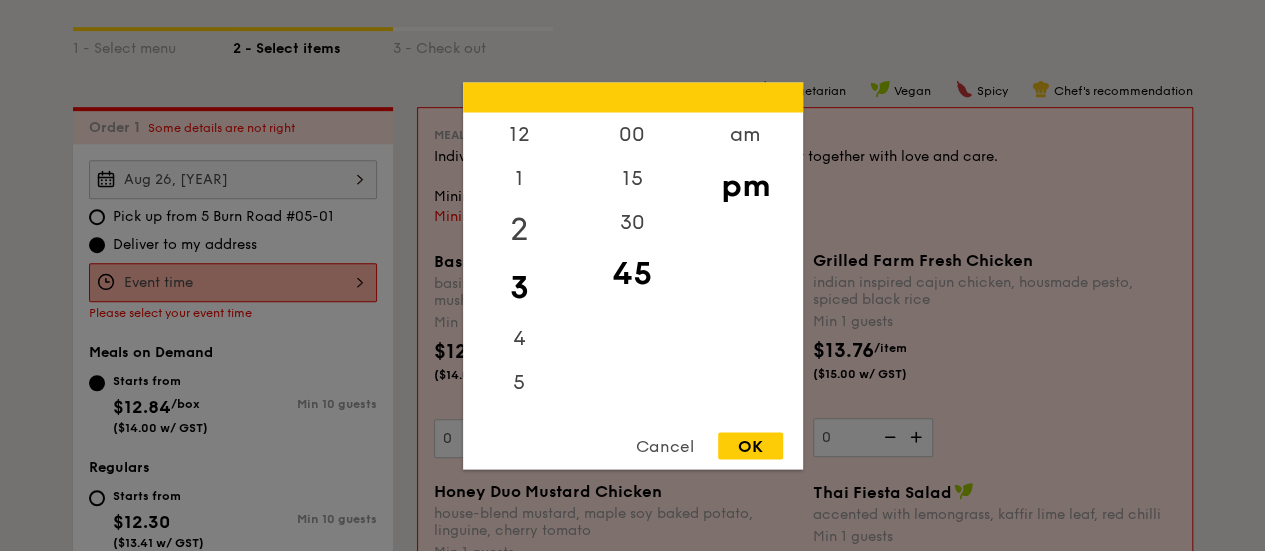 scroll, scrollTop: 234, scrollLeft: 0, axis: vertical 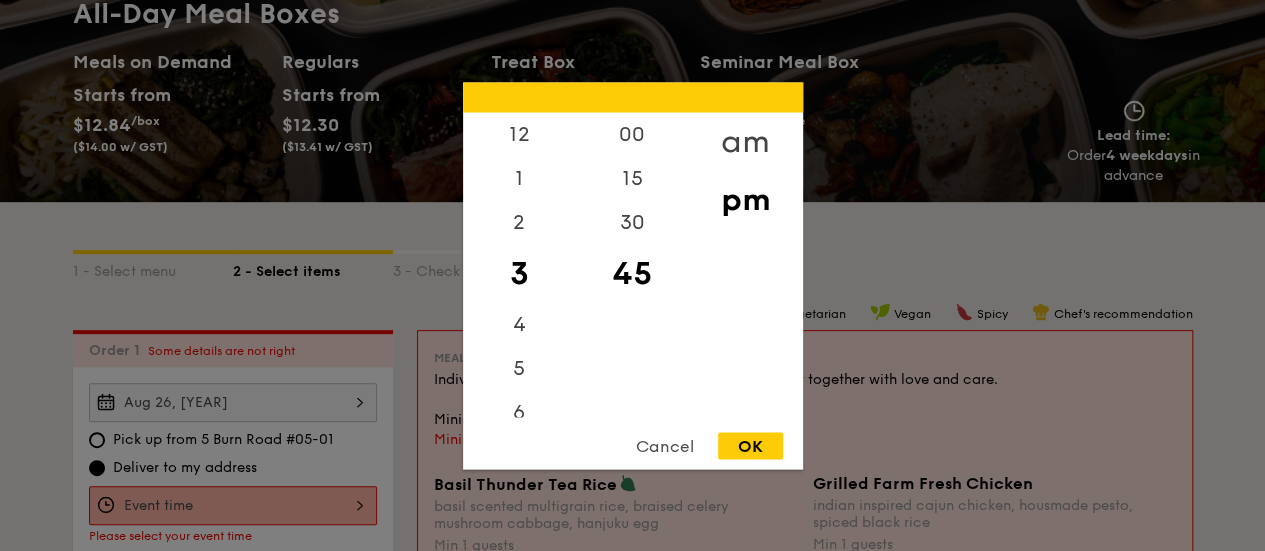 click on "am" at bounding box center [745, 141] 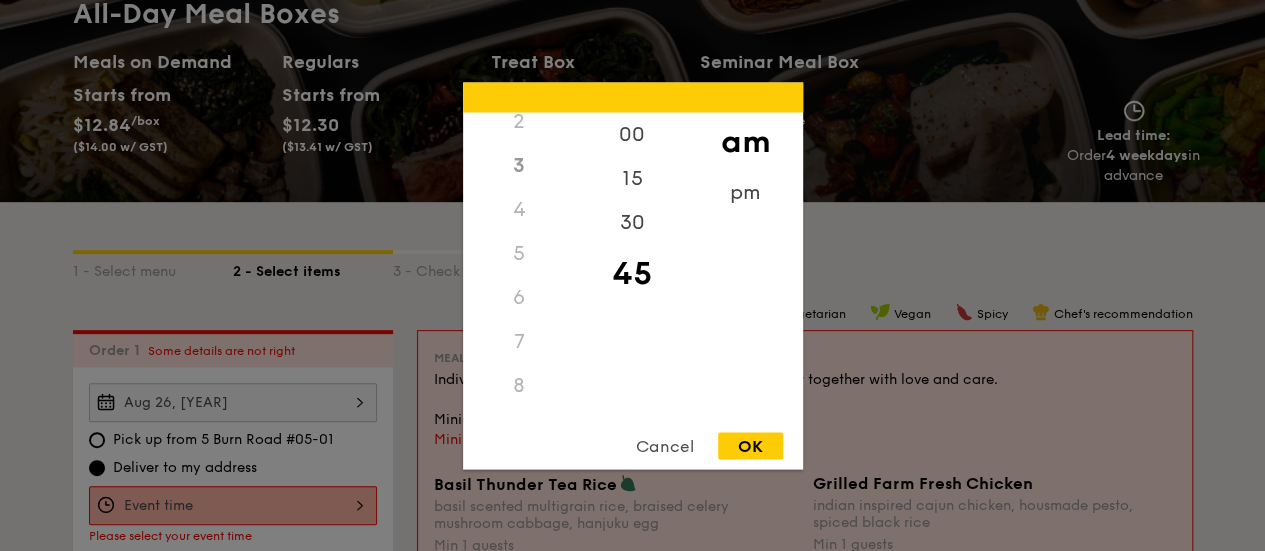 scroll, scrollTop: 222, scrollLeft: 0, axis: vertical 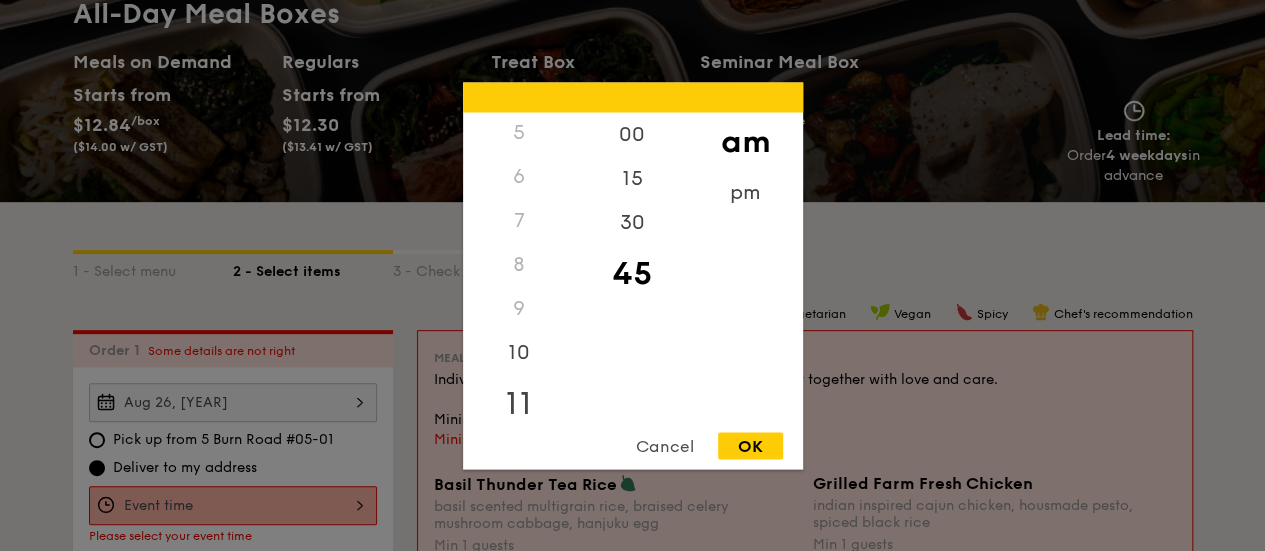 click on "11" at bounding box center [519, 403] 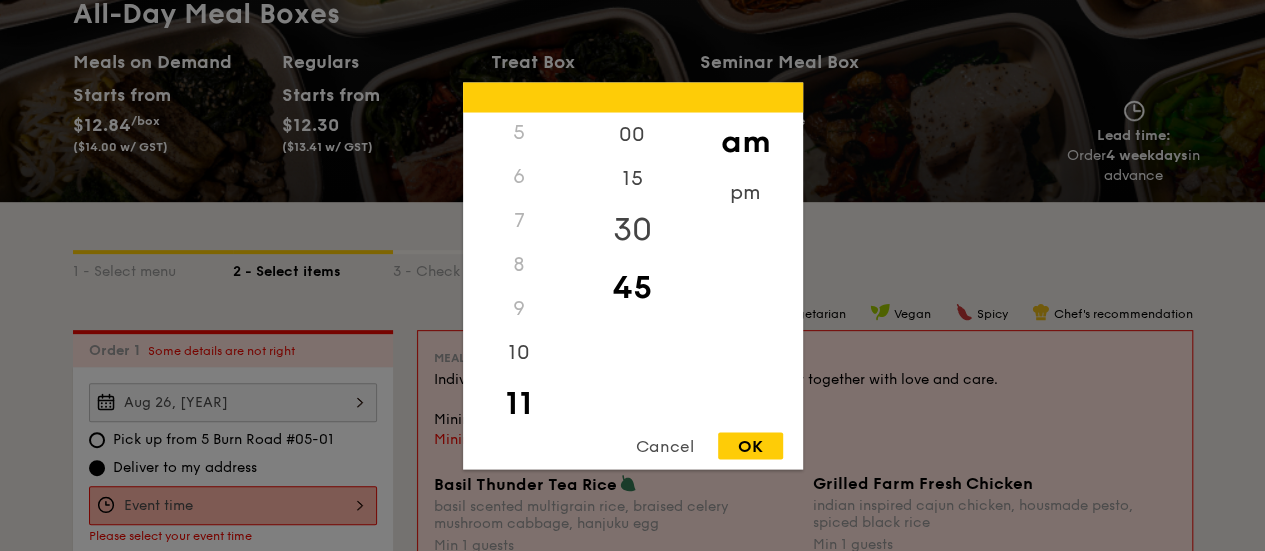 click on "30" at bounding box center [632, 229] 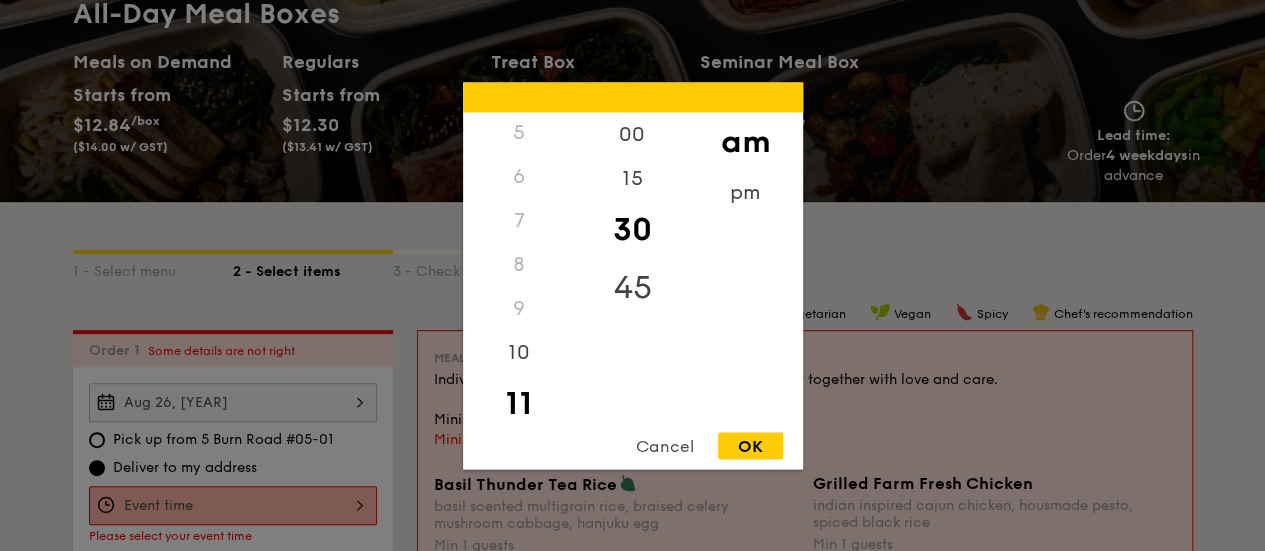 click on "45" at bounding box center (632, 287) 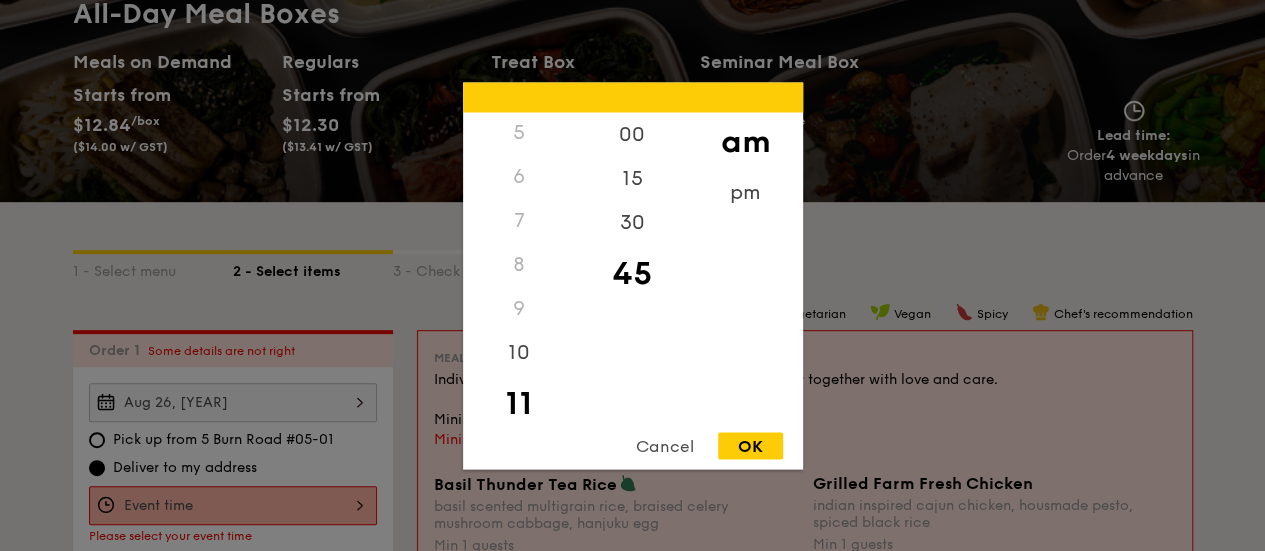 click on "OK" at bounding box center (750, 445) 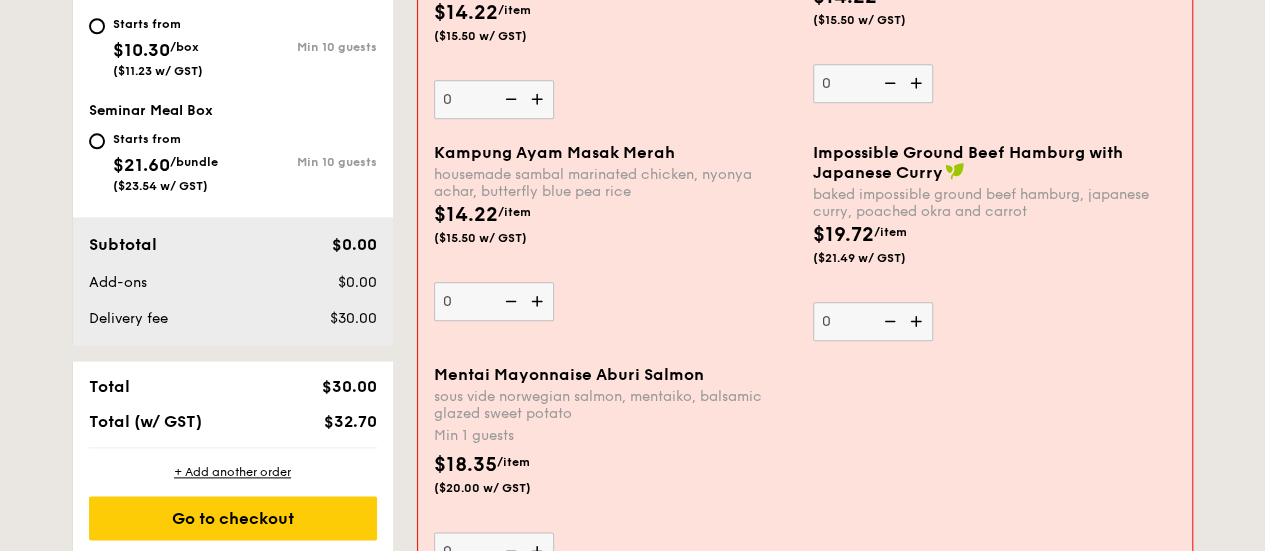 scroll, scrollTop: 834, scrollLeft: 0, axis: vertical 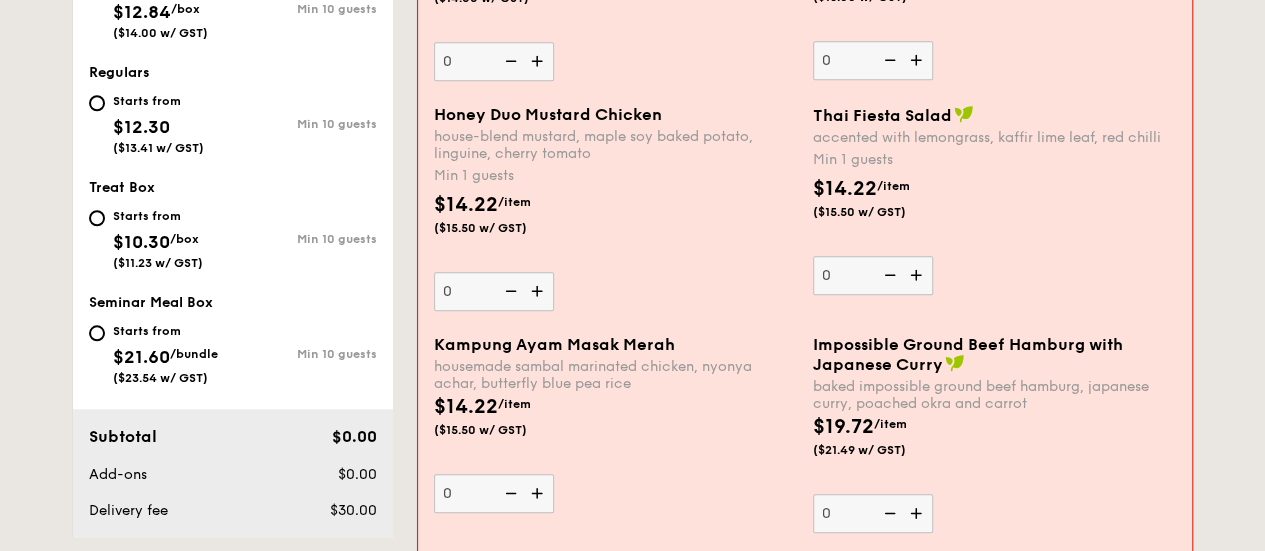 click on "Starts from" at bounding box center (165, 331) 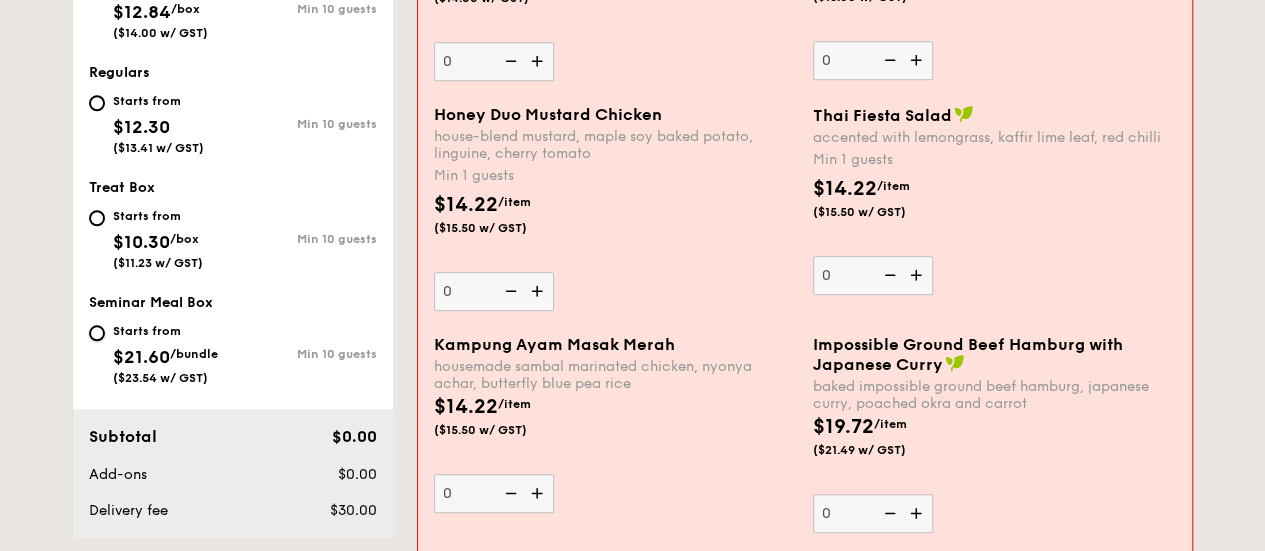 click on "Starts from
$21.60
/bundle
($23.54 w/ GST)
Min 10 guests" at bounding box center (97, 333) 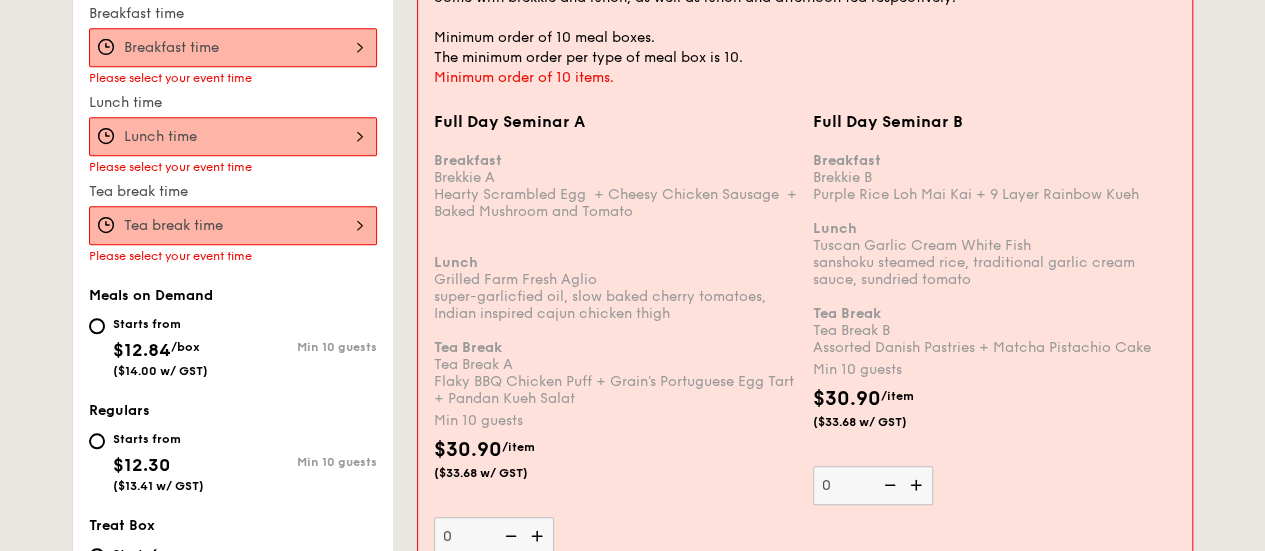 scroll, scrollTop: 814, scrollLeft: 0, axis: vertical 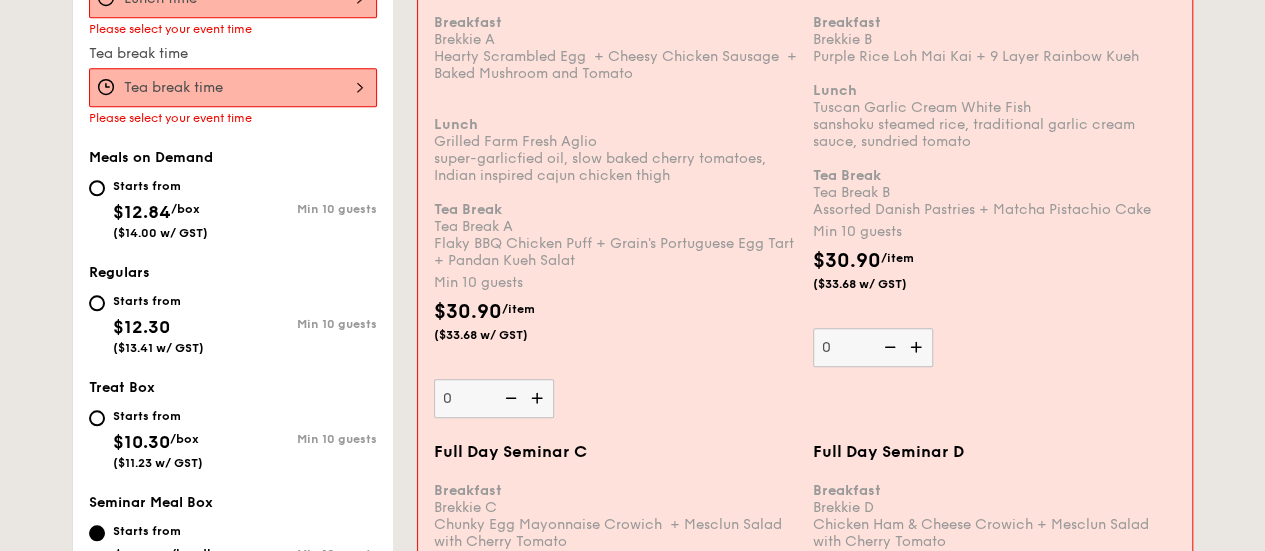 click on "Starts from" at bounding box center (160, 186) 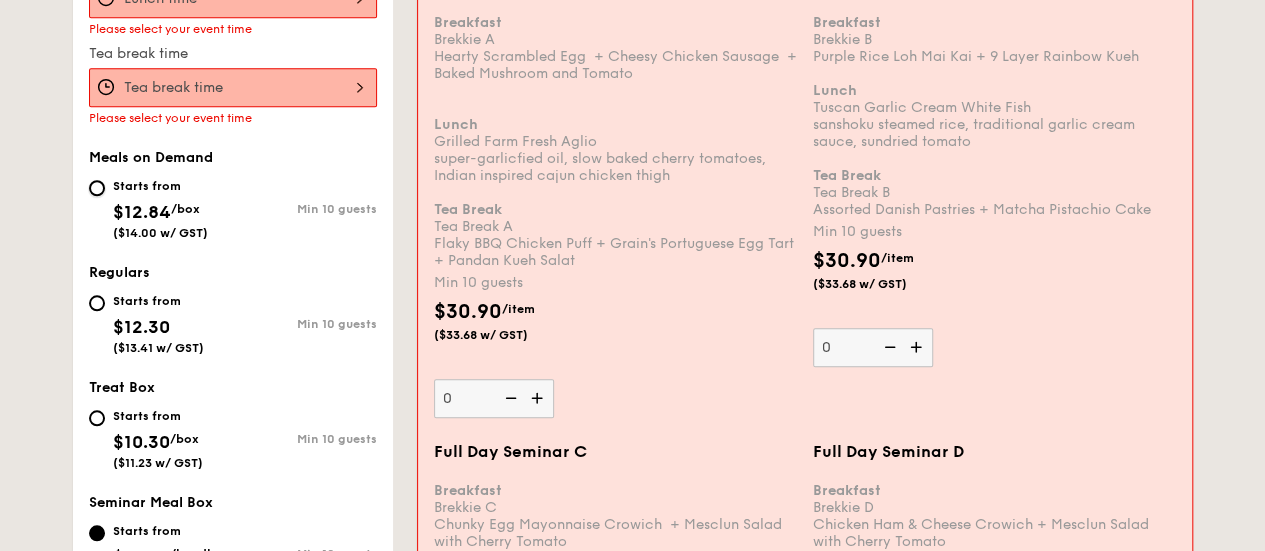 click on "Starts from
$12.84
/box
($14.00 w/ GST)
Min 10 guests" at bounding box center (97, 188) 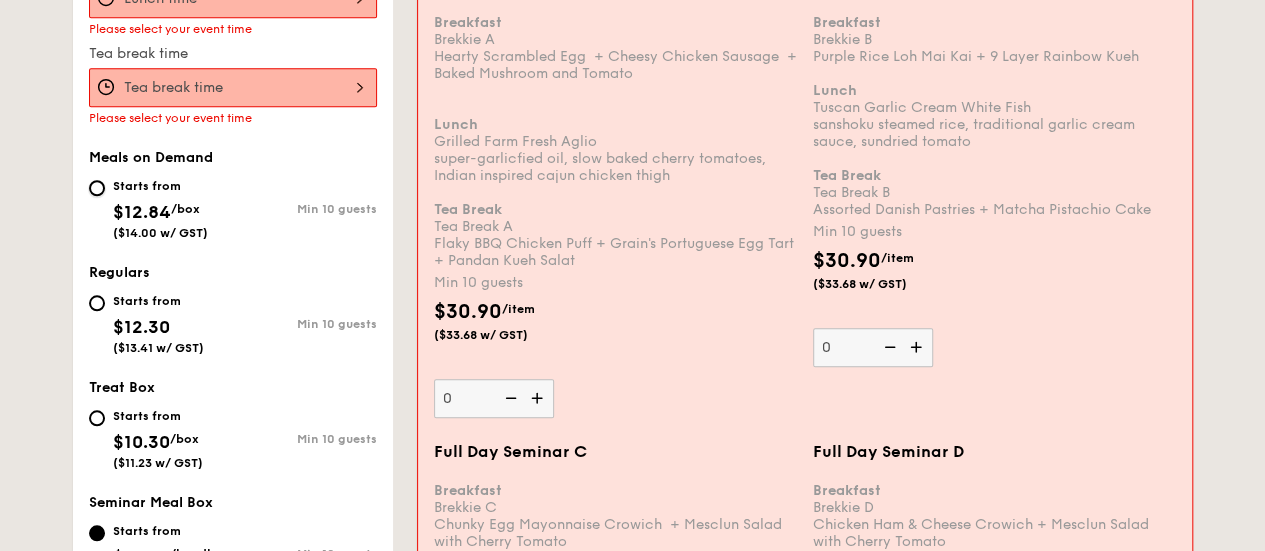 radio on "true" 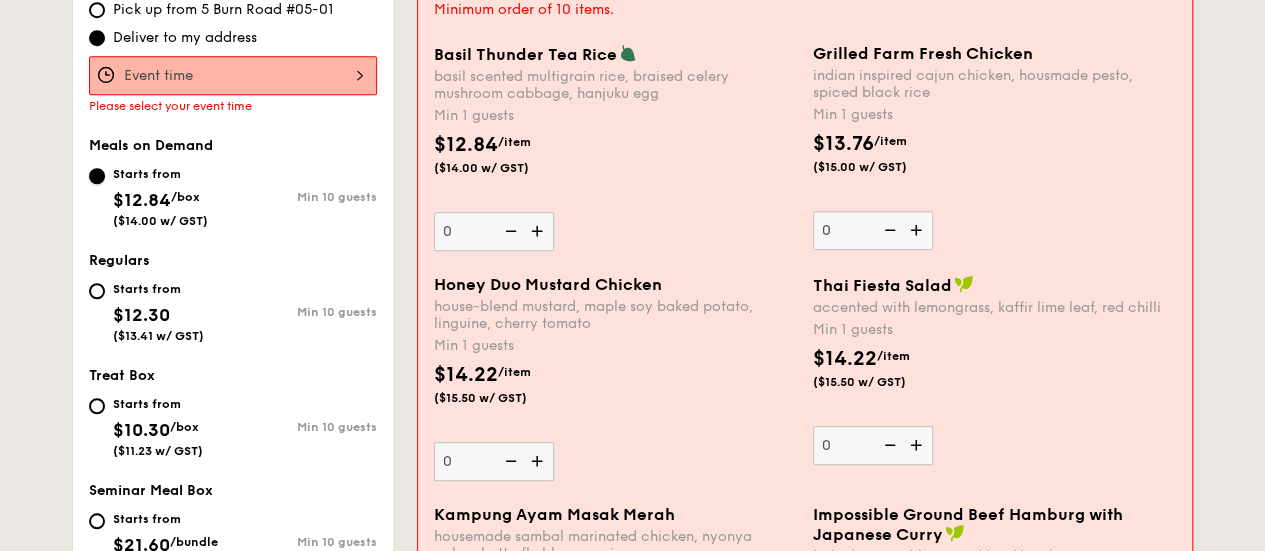 scroll, scrollTop: 670, scrollLeft: 0, axis: vertical 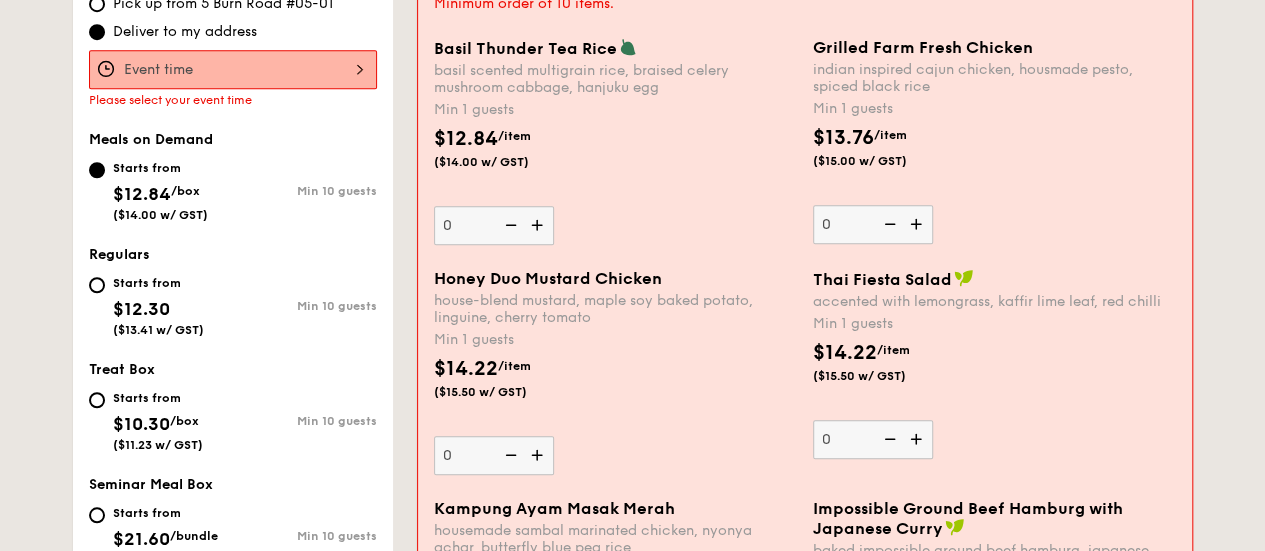 click at bounding box center (918, 224) 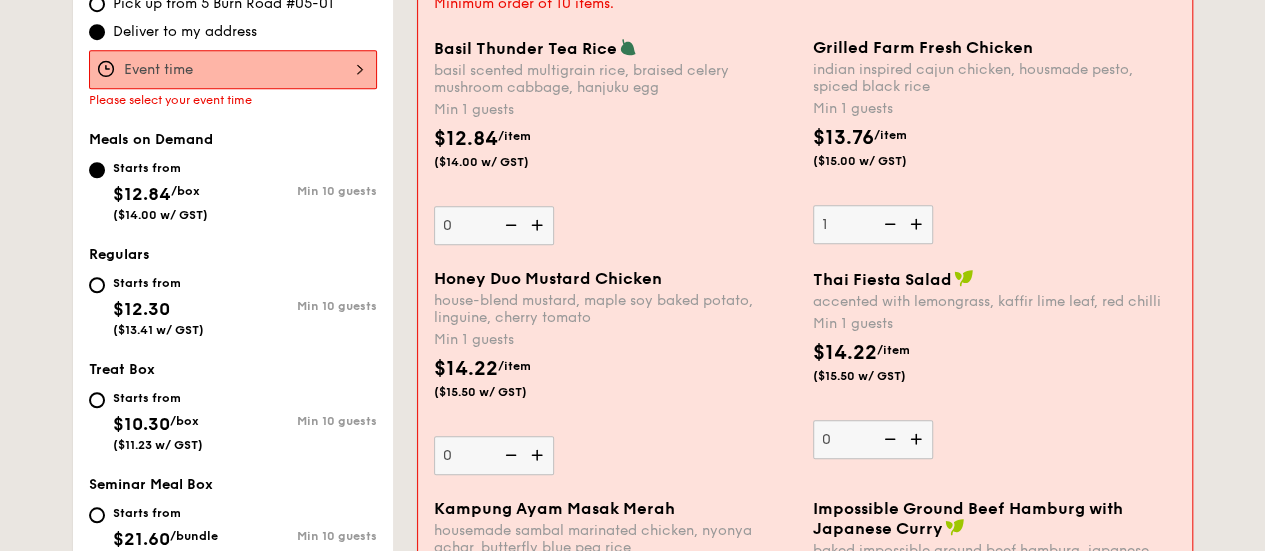 click on "Basil Thunder Tea Rice basil scented multigrain rice, braised celery mushroom cabbage, hanjuku egg
Min 1 guests
$12.84
/item
($14.00 w/ GST)
0 Grilled Farm Fresh Chicken indian inspired cajun chicken, housmade pesto, spiced black rice
Min 1 guests
$13.76
/item
($15.00 w/ GST)
1" at bounding box center (805, 153) 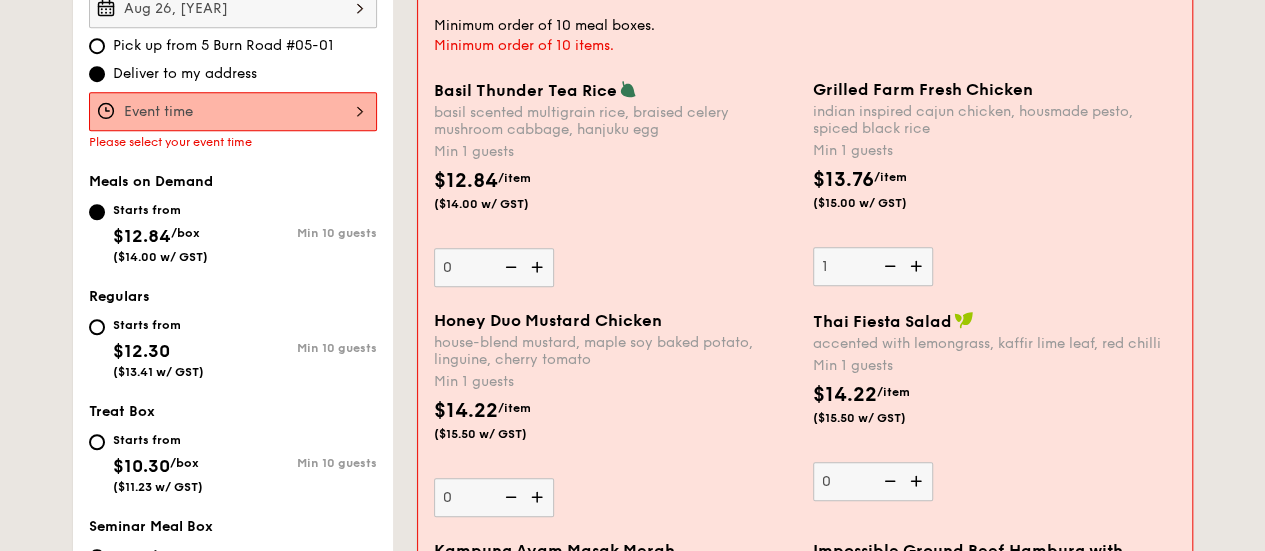 scroll, scrollTop: 570, scrollLeft: 0, axis: vertical 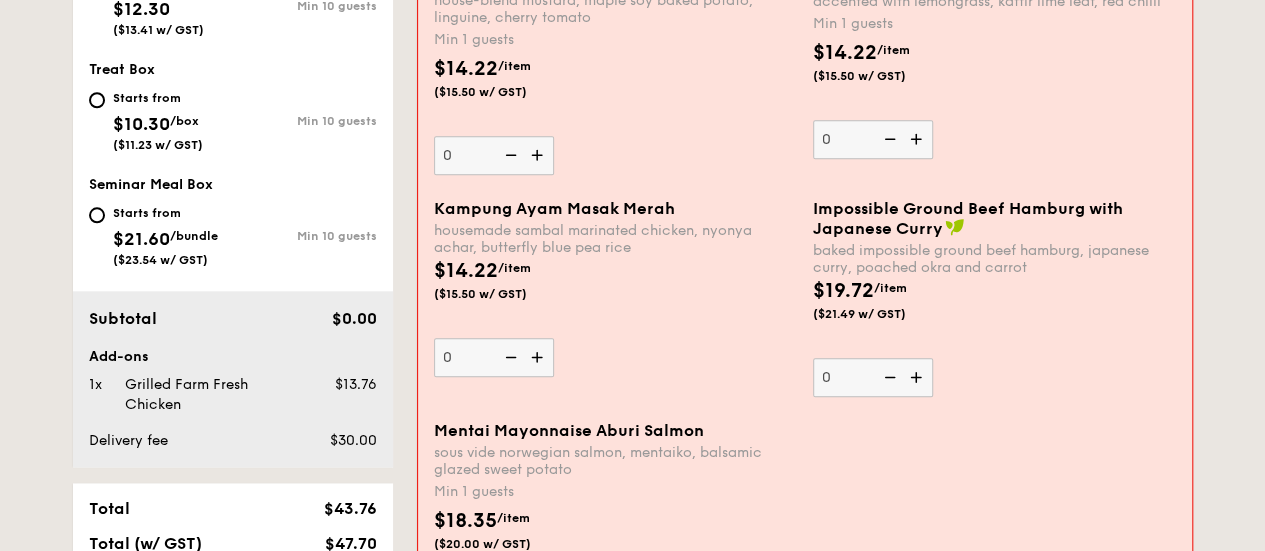 type on "5" 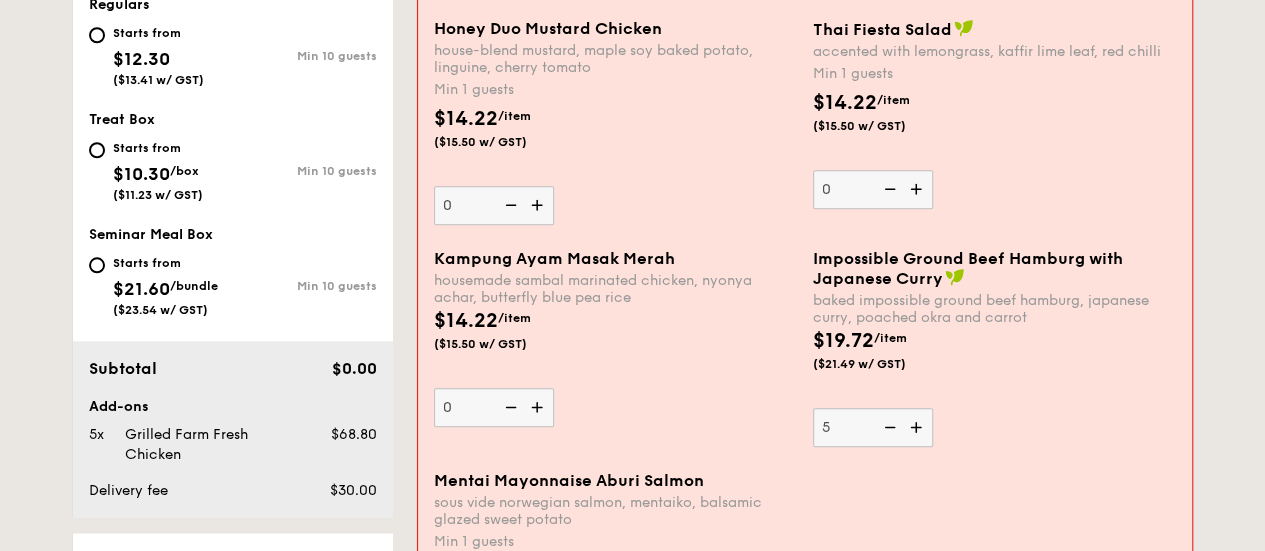 scroll, scrollTop: 770, scrollLeft: 0, axis: vertical 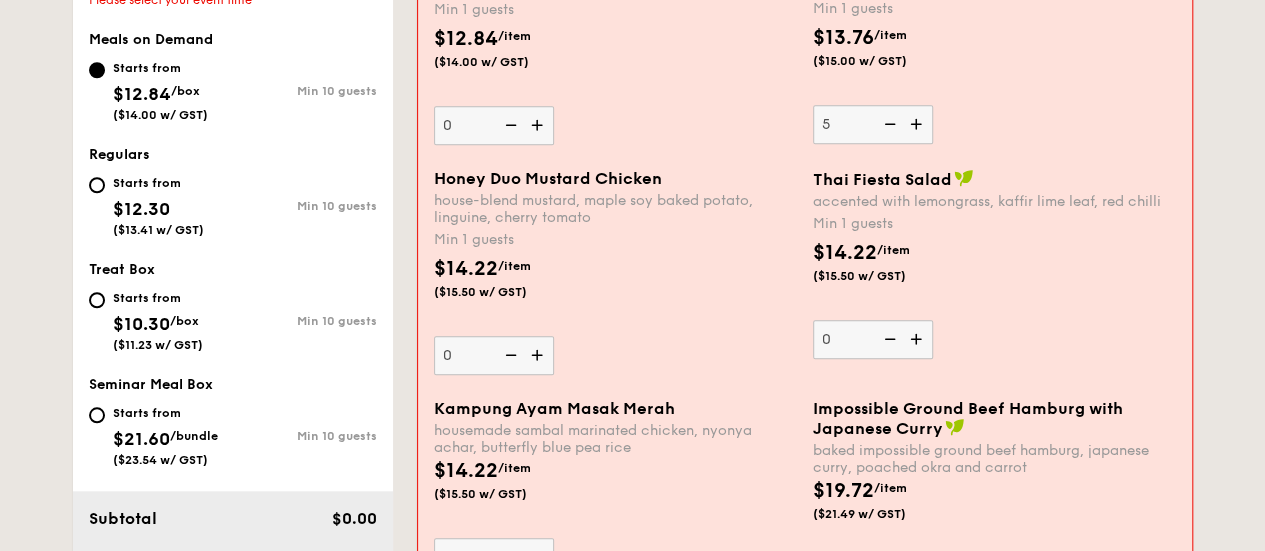 type on "5" 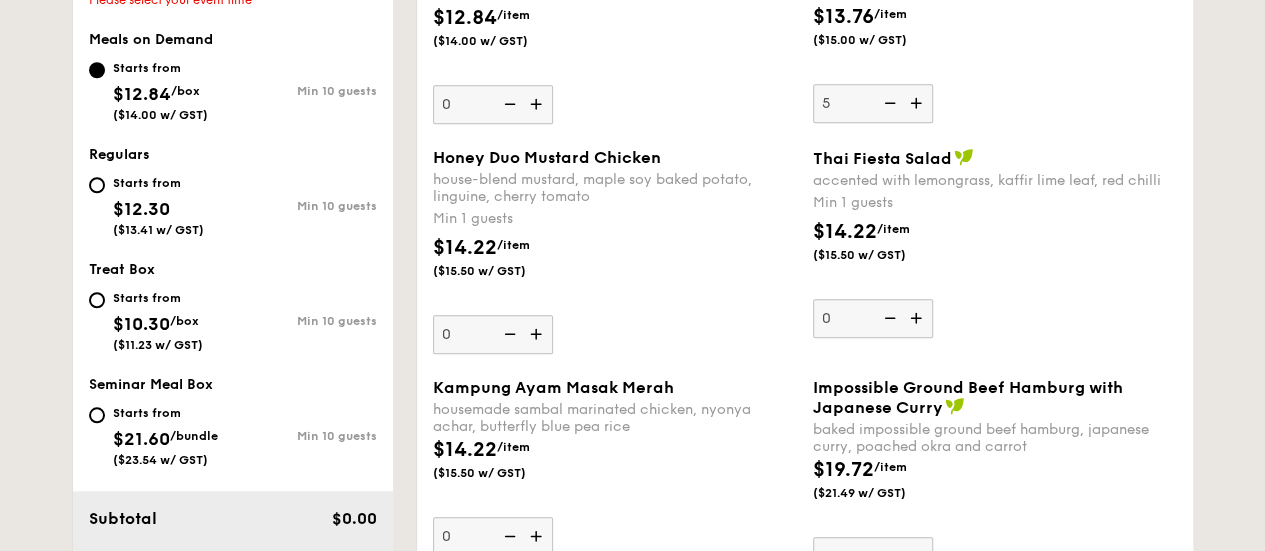 drag, startPoint x: 854, startPoint y: 127, endPoint x: 784, endPoint y: 121, distance: 70.256676 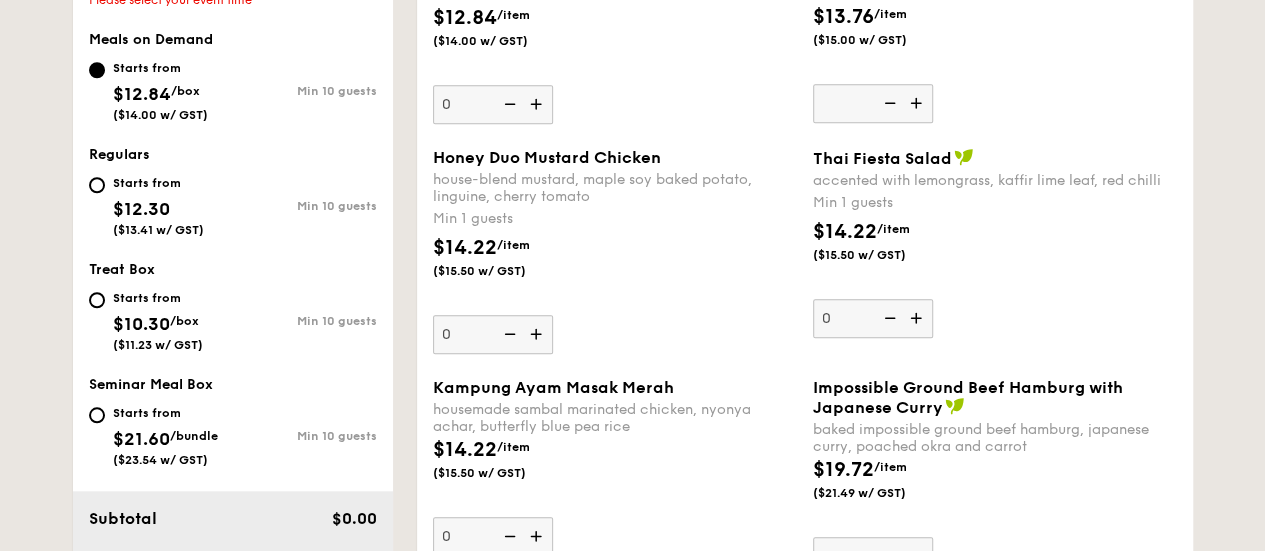 scroll, scrollTop: 1170, scrollLeft: 0, axis: vertical 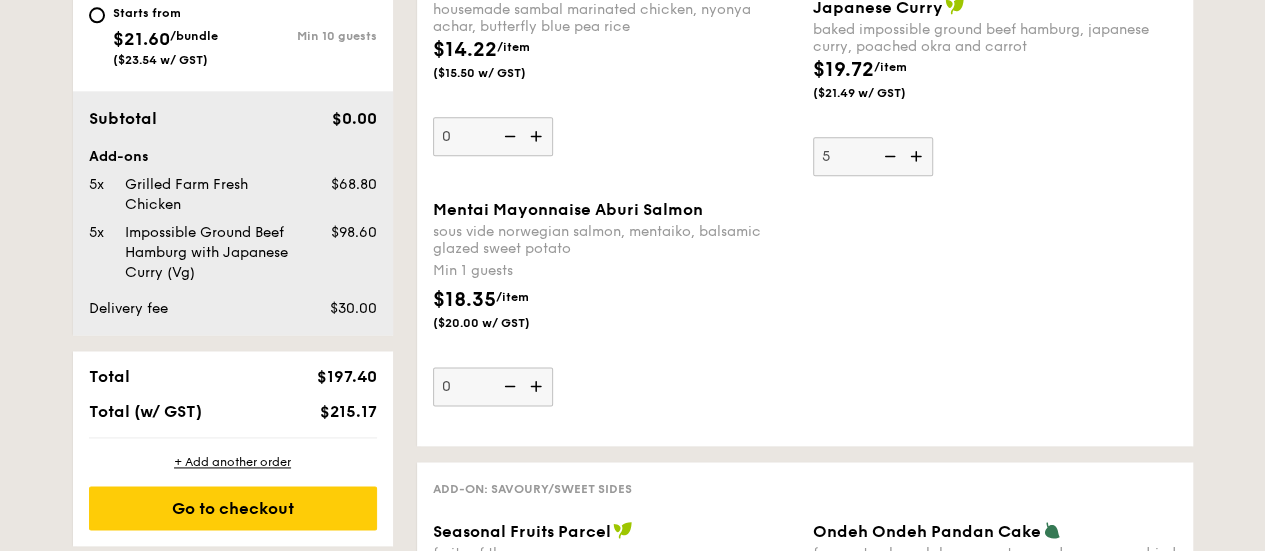 type on "0" 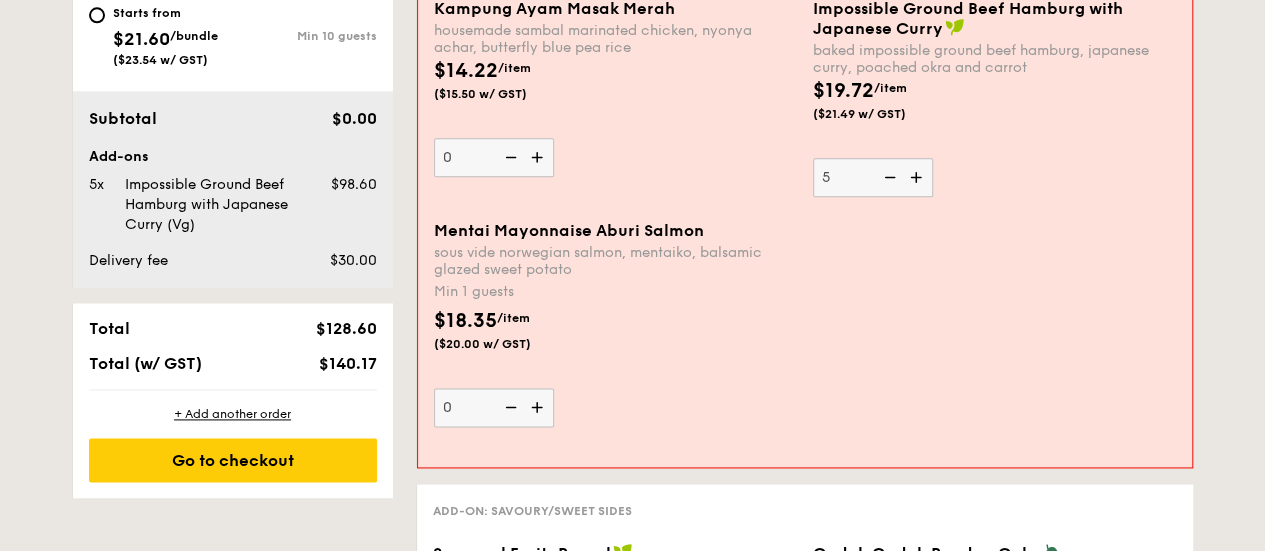 drag, startPoint x: 462, startPoint y: 381, endPoint x: 412, endPoint y: 379, distance: 50.039986 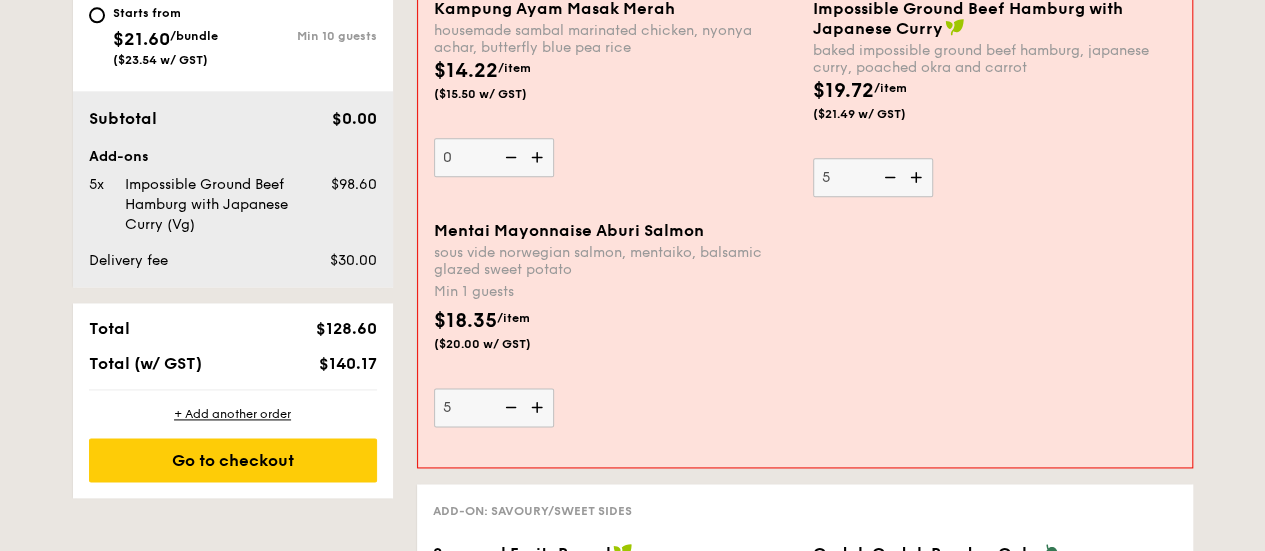 type on "5" 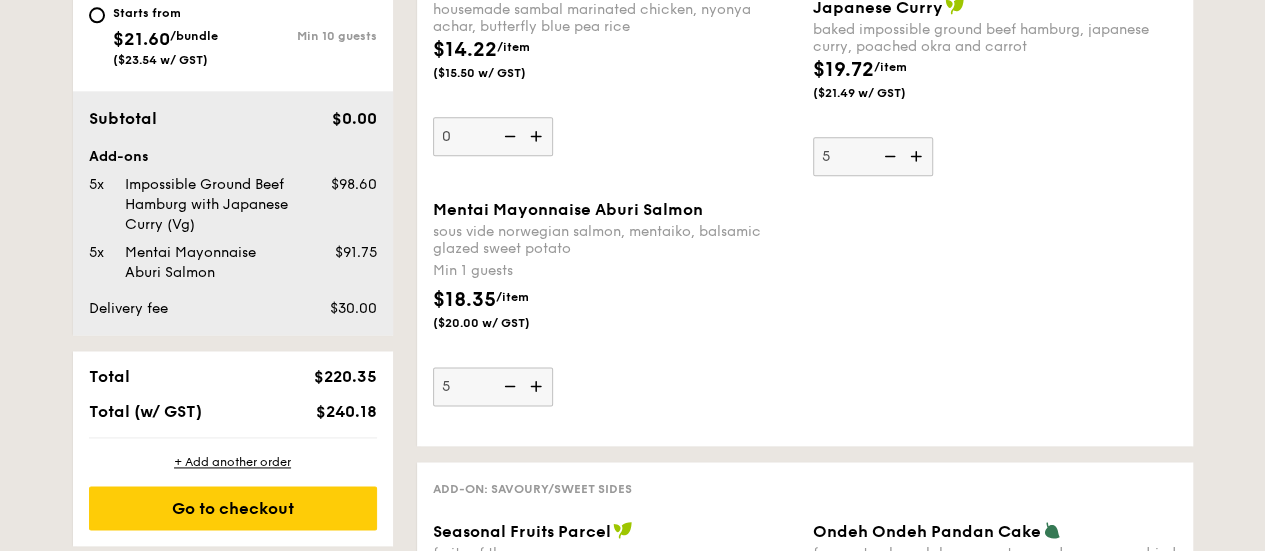 click on "$18.35
/item
($20.00 w/ GST)" at bounding box center (615, 320) 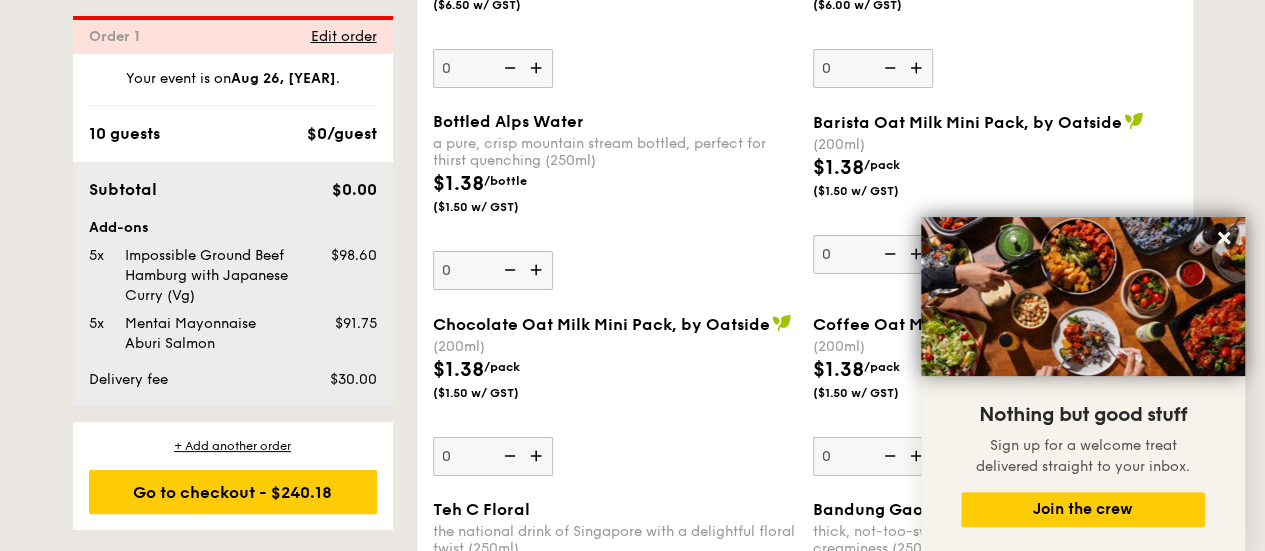 scroll, scrollTop: 3070, scrollLeft: 0, axis: vertical 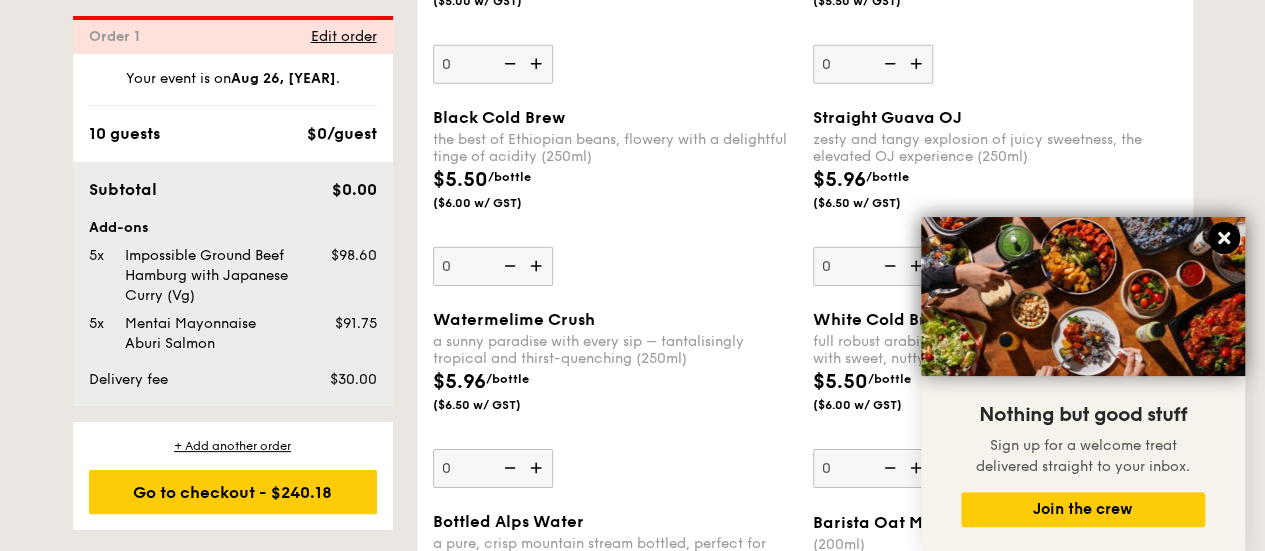 click 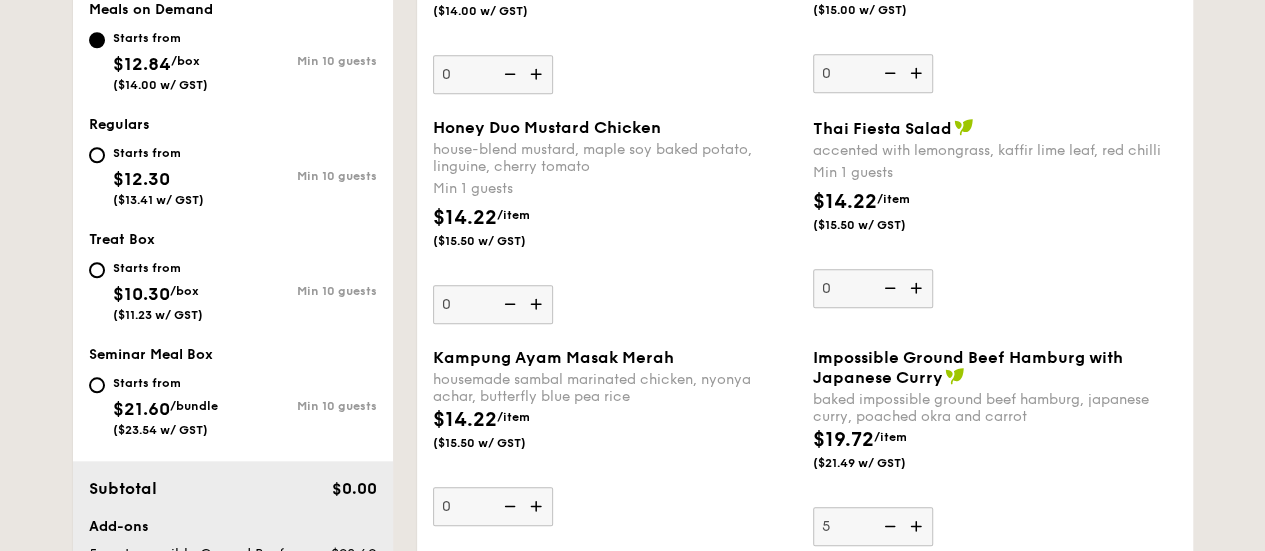 scroll, scrollTop: 600, scrollLeft: 0, axis: vertical 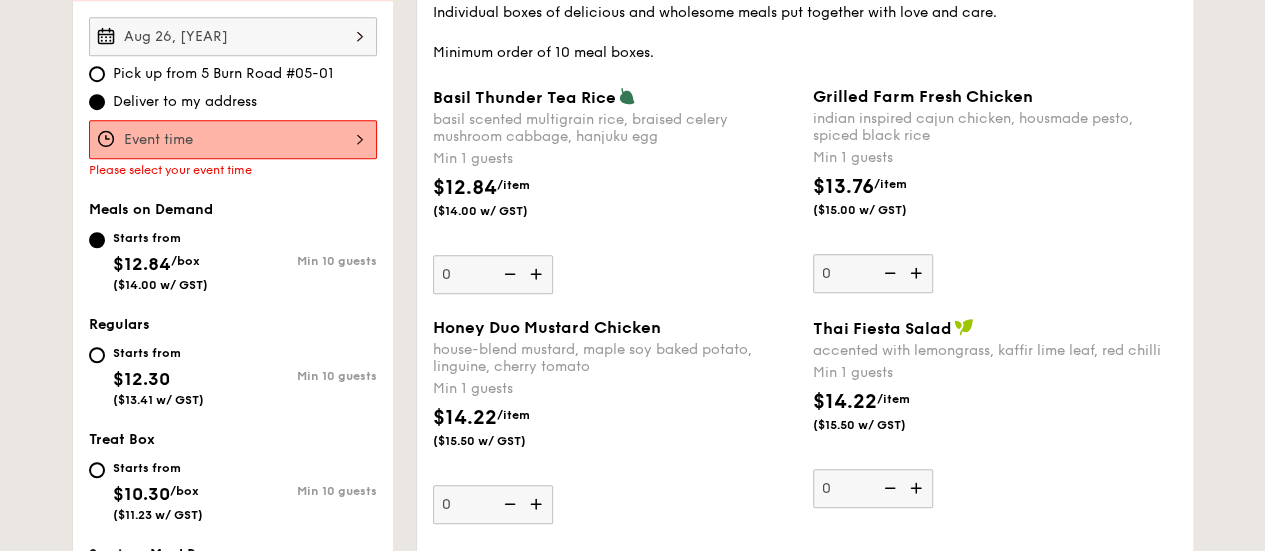 click at bounding box center (233, 139) 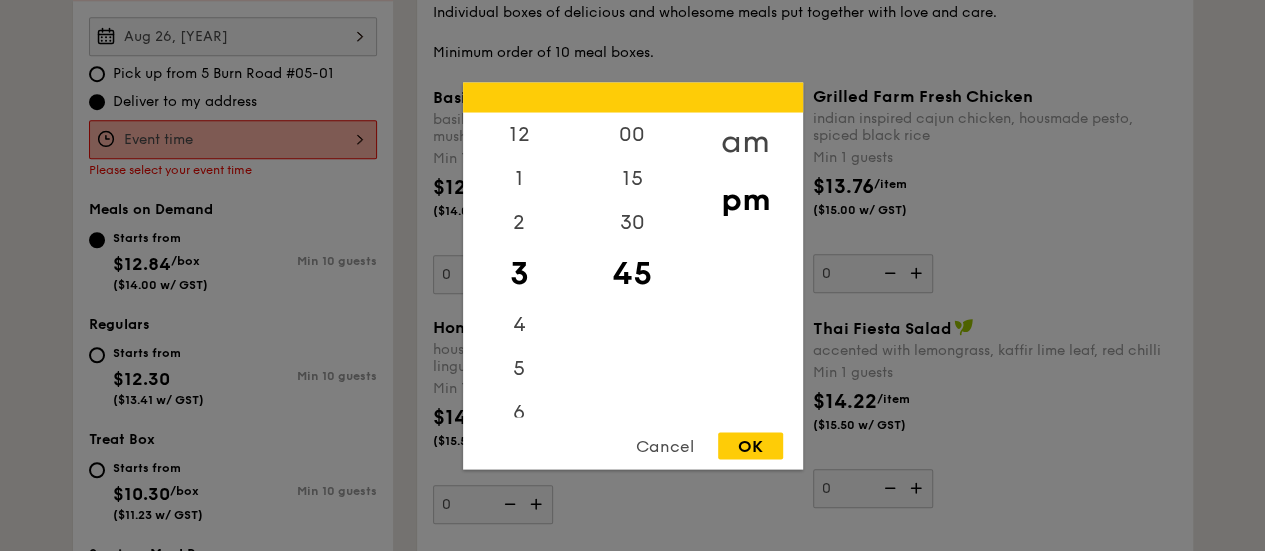 click on "am" at bounding box center [745, 141] 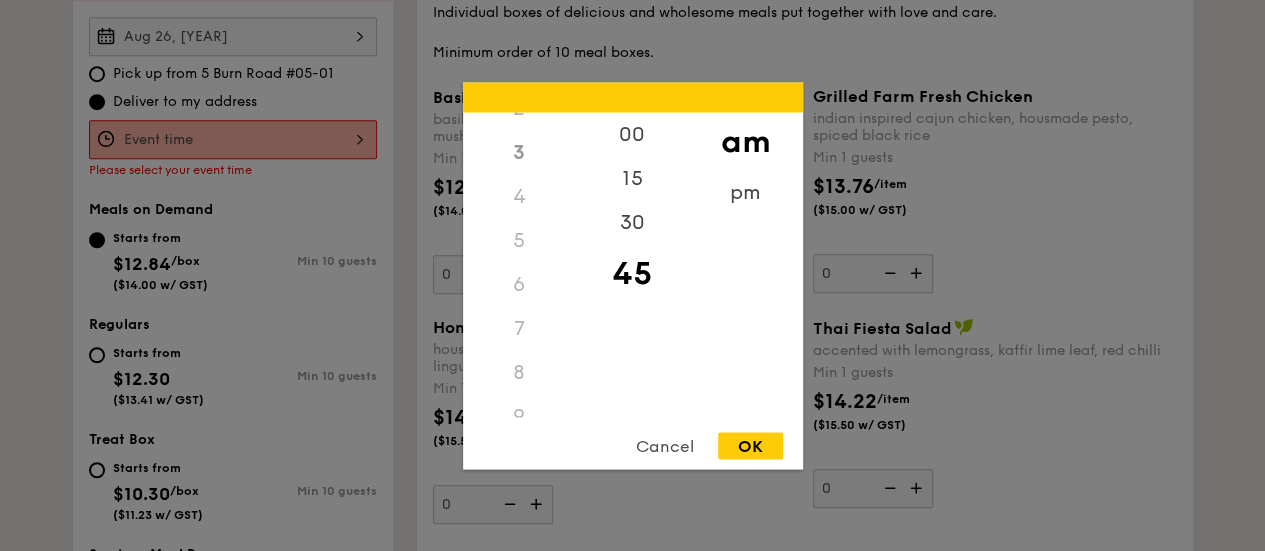 scroll, scrollTop: 222, scrollLeft: 0, axis: vertical 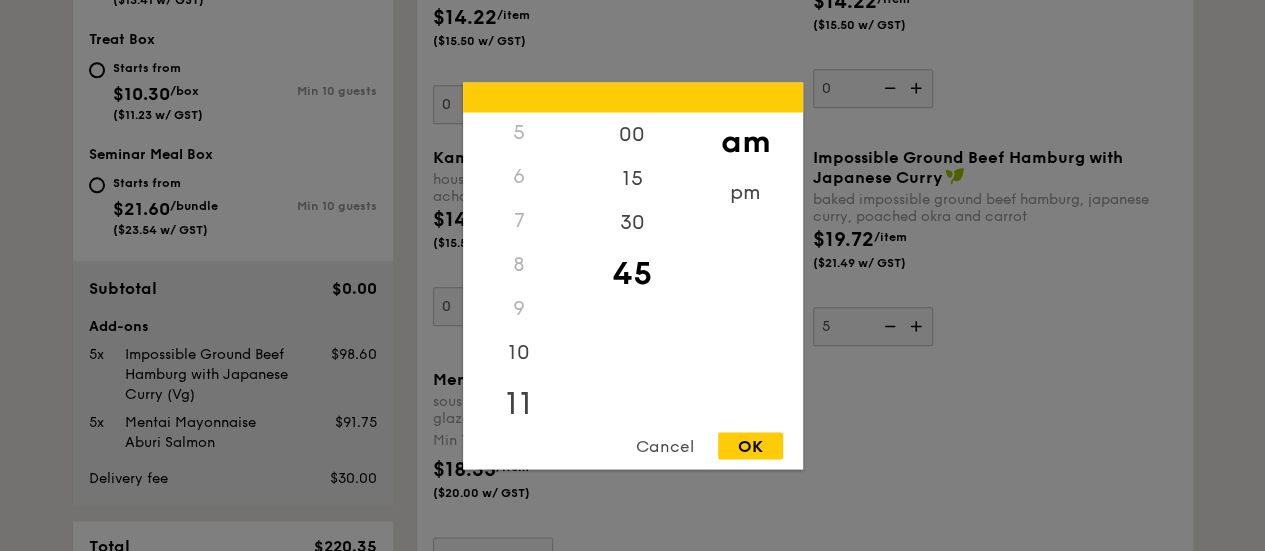 click on "11" at bounding box center [519, 403] 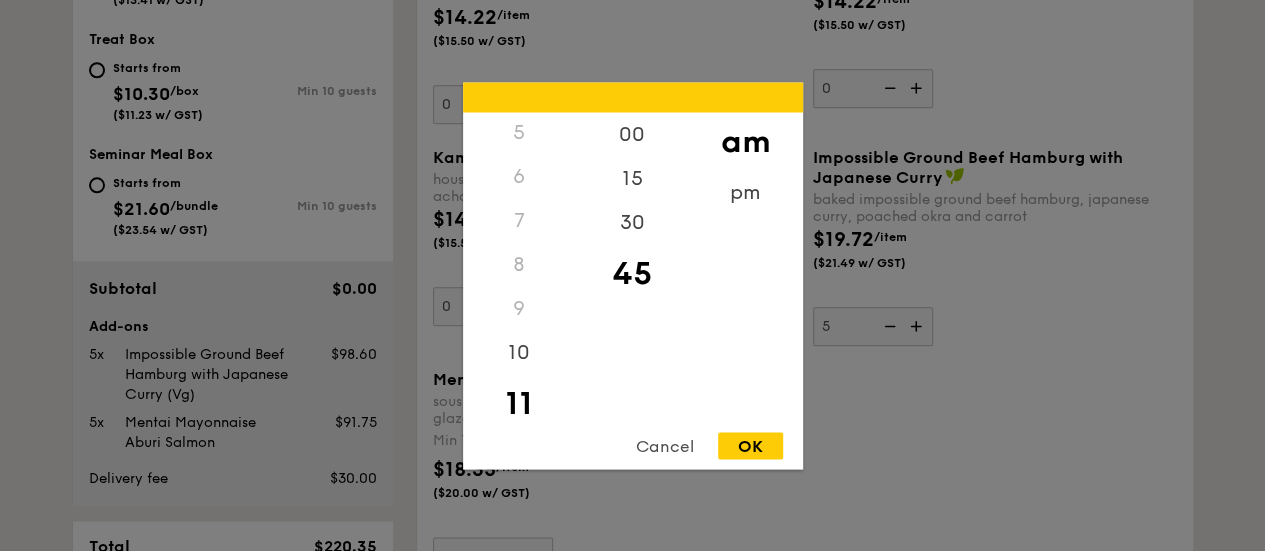 click on "OK" at bounding box center [750, 445] 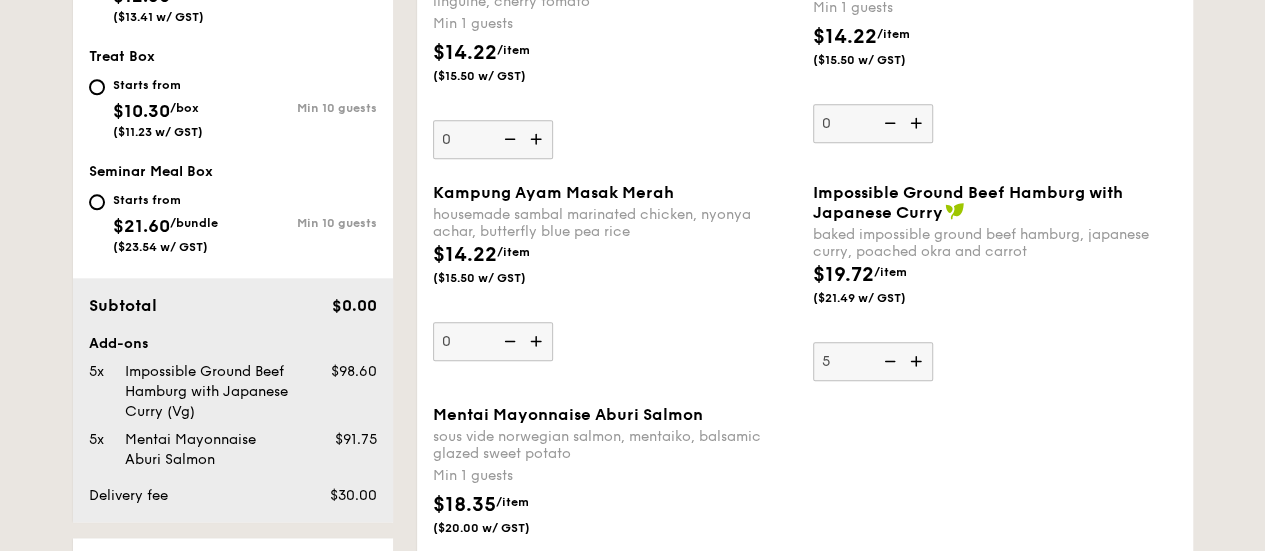 scroll, scrollTop: 1081, scrollLeft: 0, axis: vertical 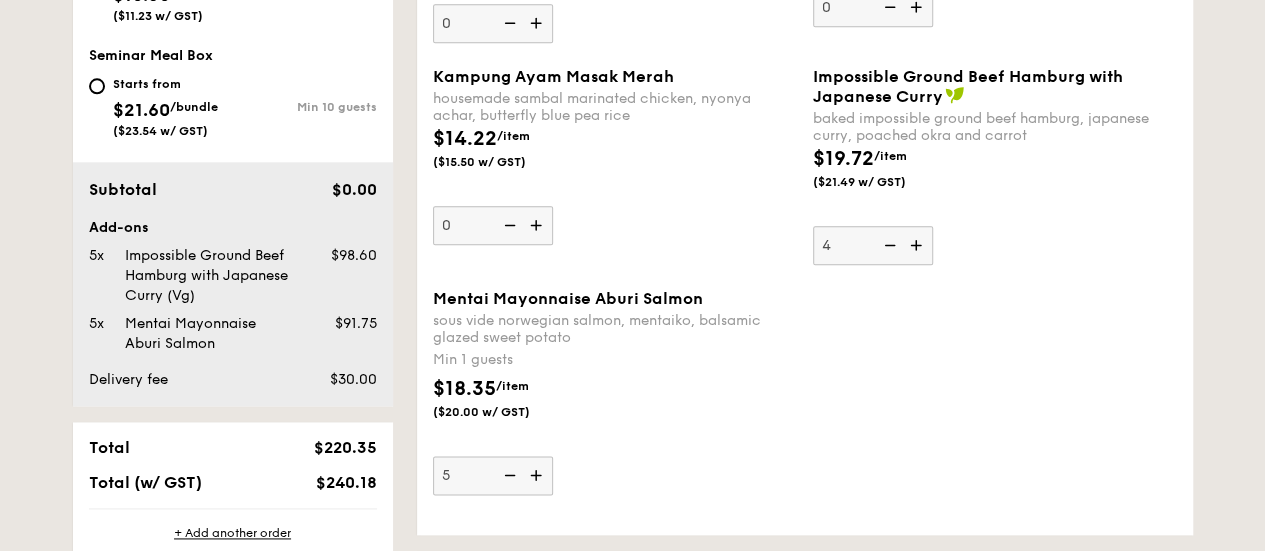 type on "4" 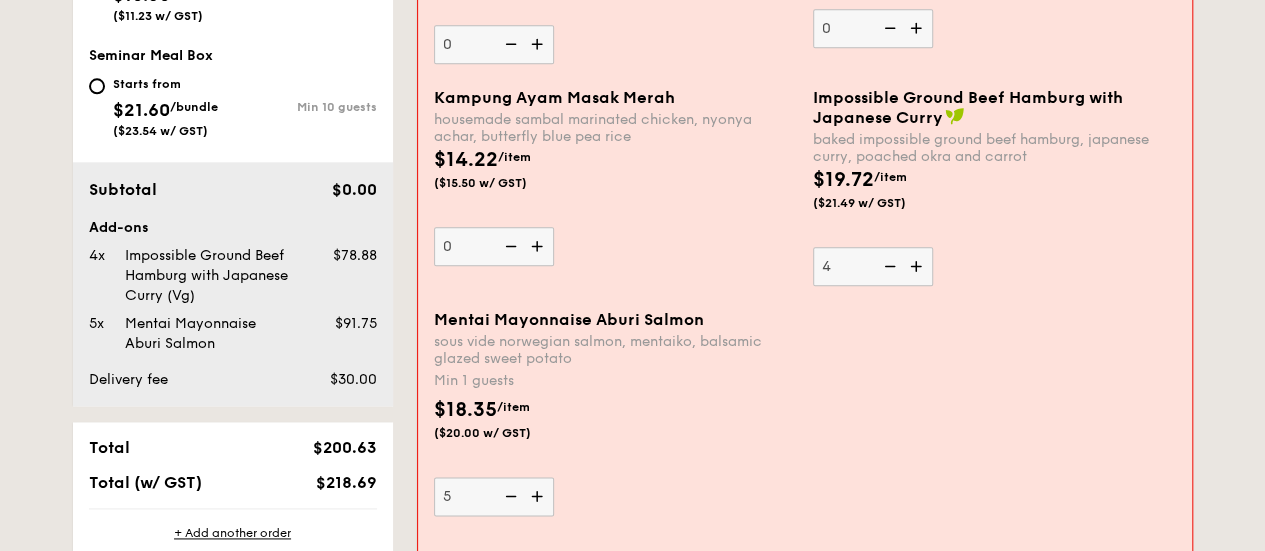 drag, startPoint x: 463, startPoint y: 219, endPoint x: 425, endPoint y: 219, distance: 38 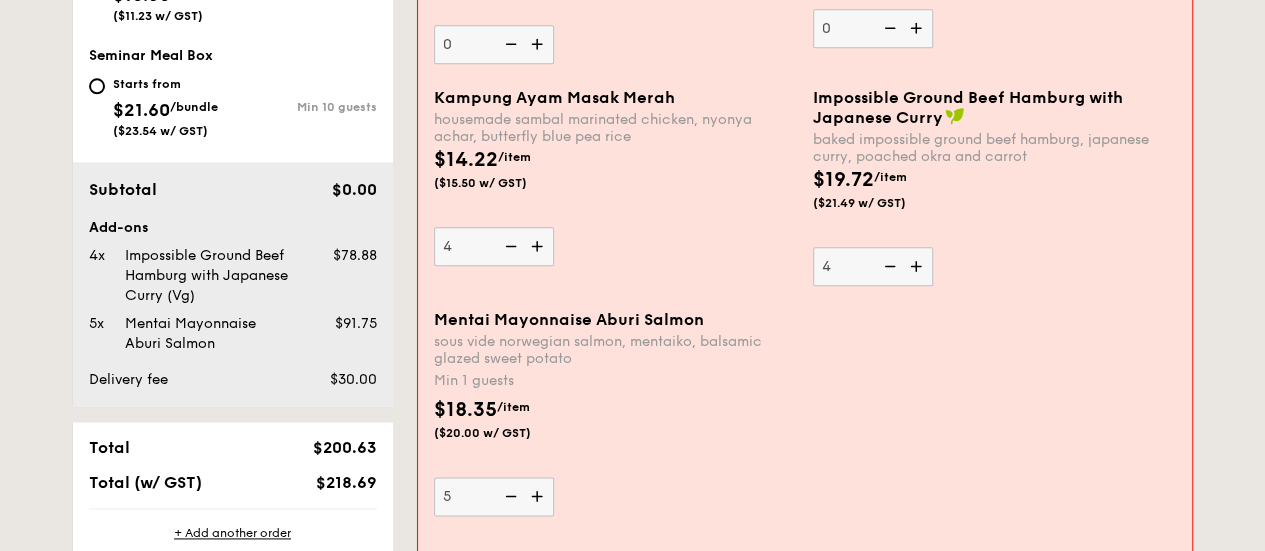 type on "4" 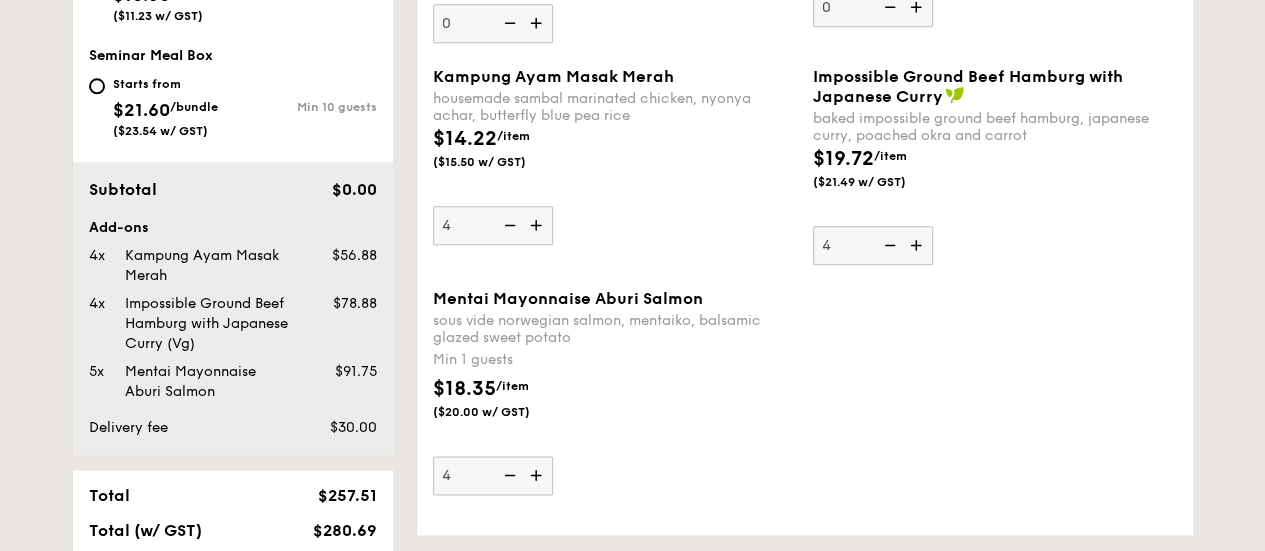 type on "4" 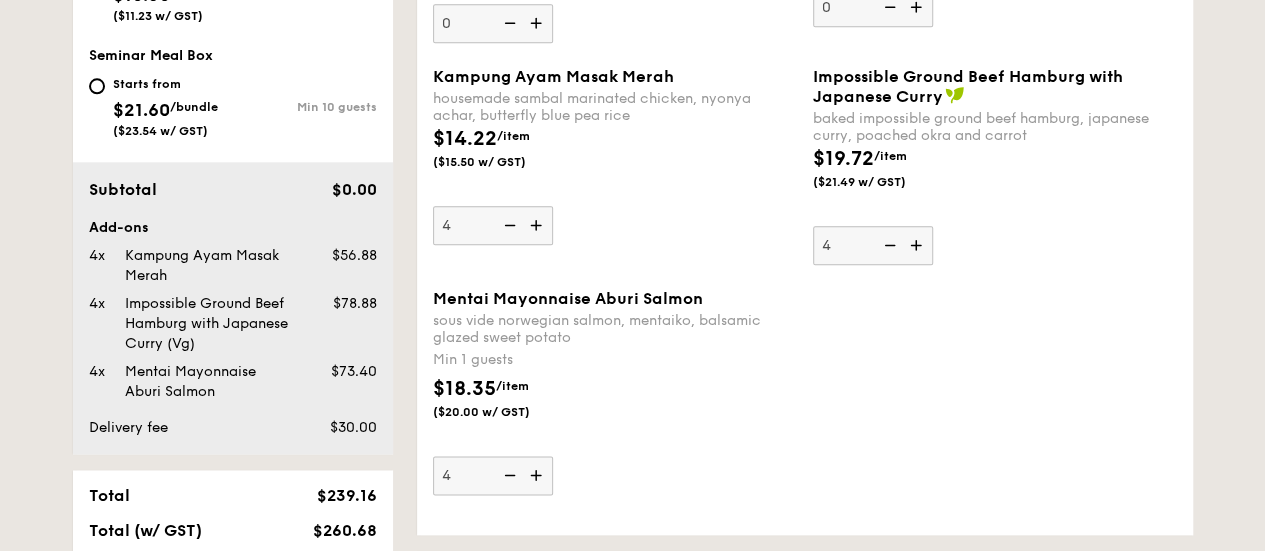 click on "Mentai Mayonnaise Aburi Salmon sous vide norwegian salmon, mentaiko, balsamic glazed sweet potato
Min 1 guests
$18.35
/item
($20.00 w/ GST)
4" at bounding box center (615, 392) 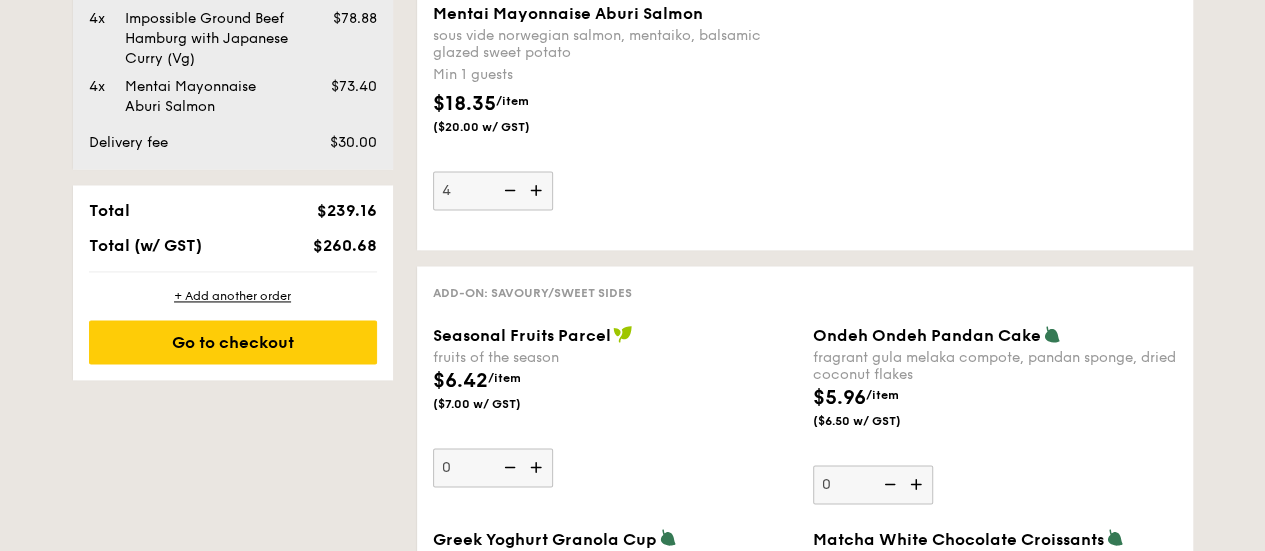 scroll, scrollTop: 1381, scrollLeft: 0, axis: vertical 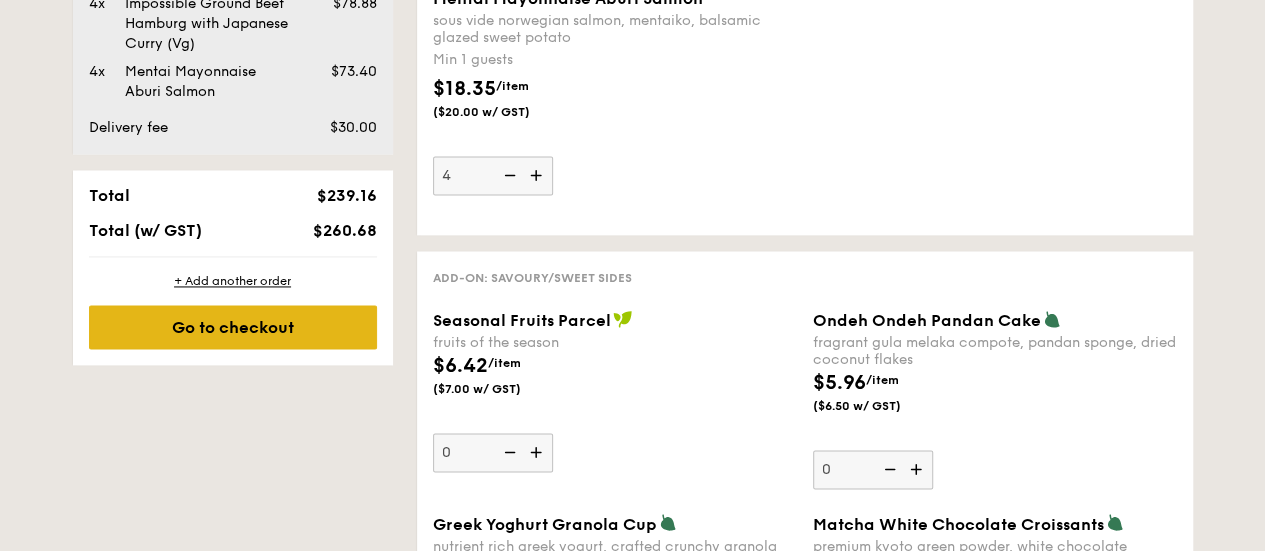 click on "Go to checkout" at bounding box center (233, 327) 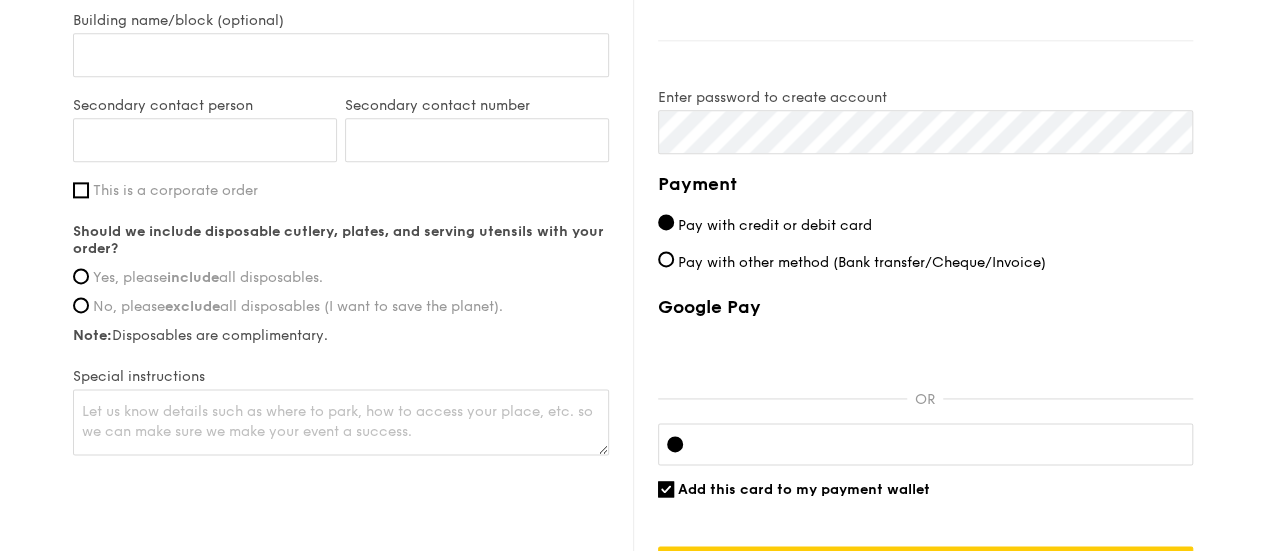 scroll, scrollTop: 1200, scrollLeft: 0, axis: vertical 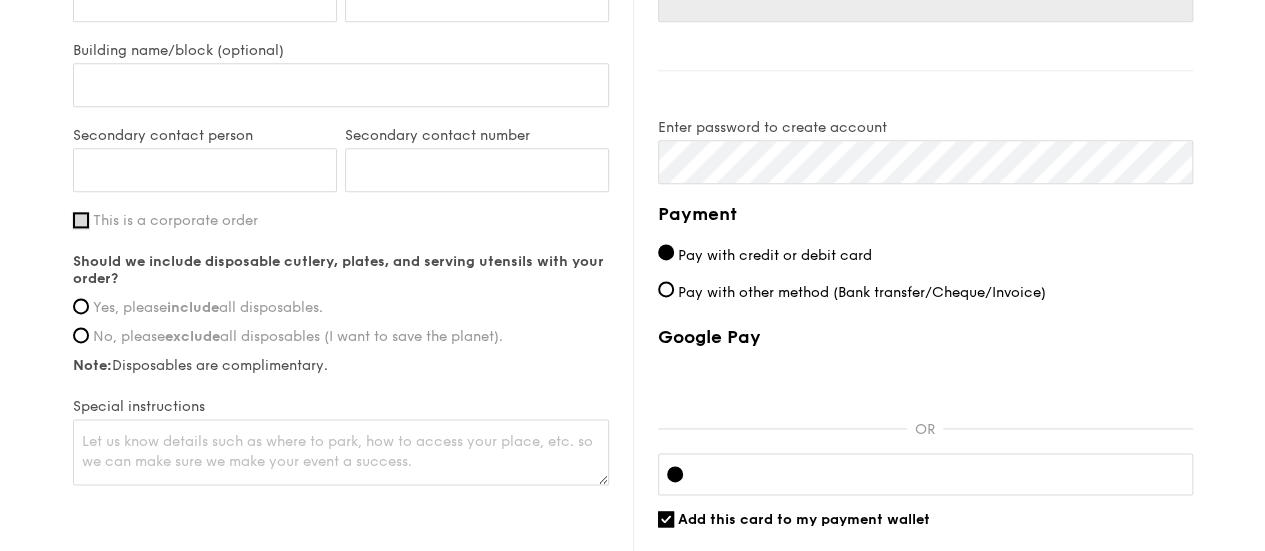 click on "This is a corporate order" at bounding box center [81, 220] 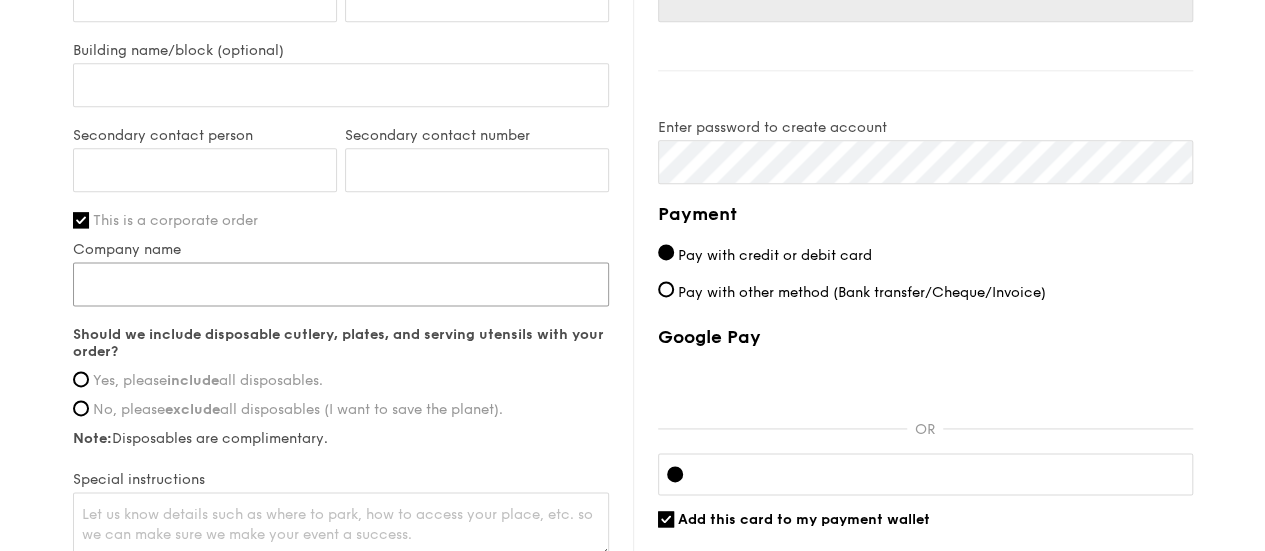 click on "Company name" at bounding box center [341, 284] 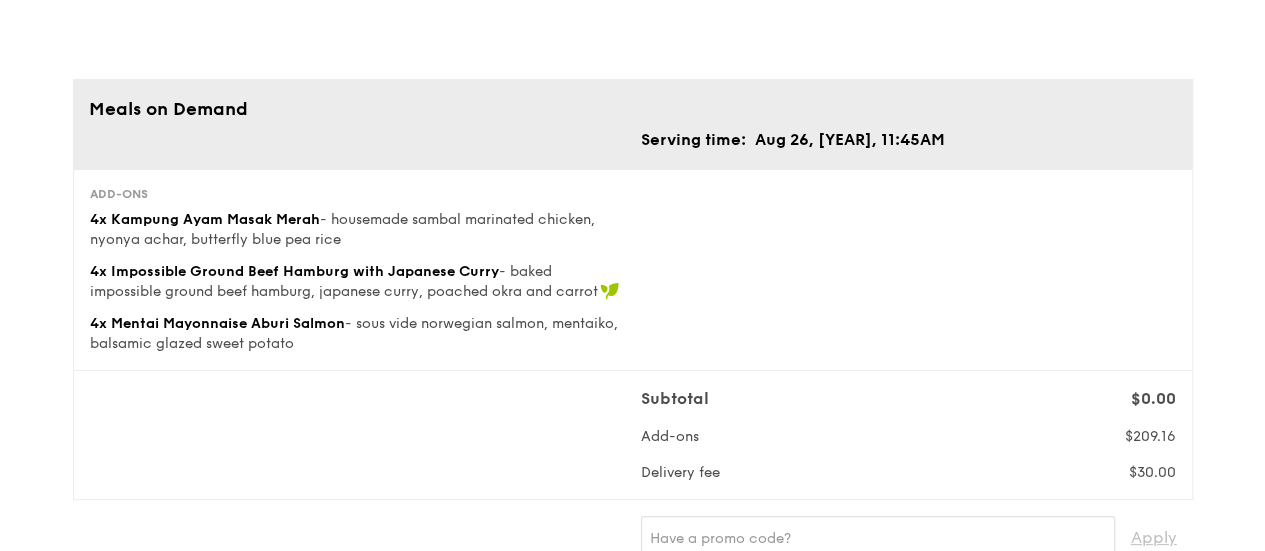 scroll, scrollTop: 0, scrollLeft: 0, axis: both 